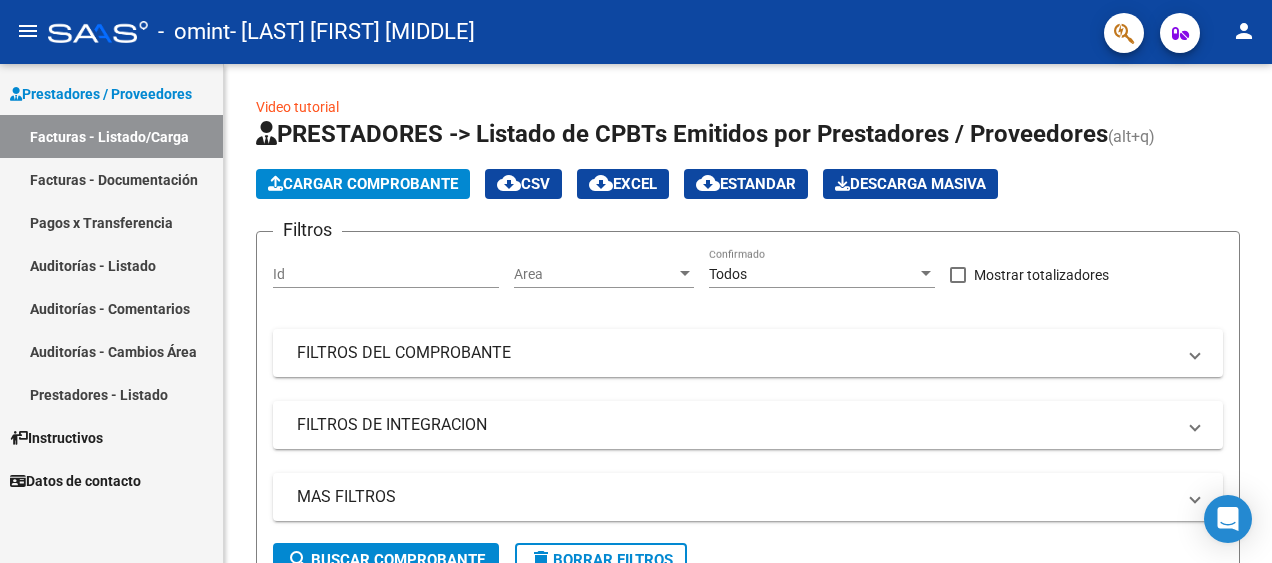 scroll, scrollTop: 0, scrollLeft: 0, axis: both 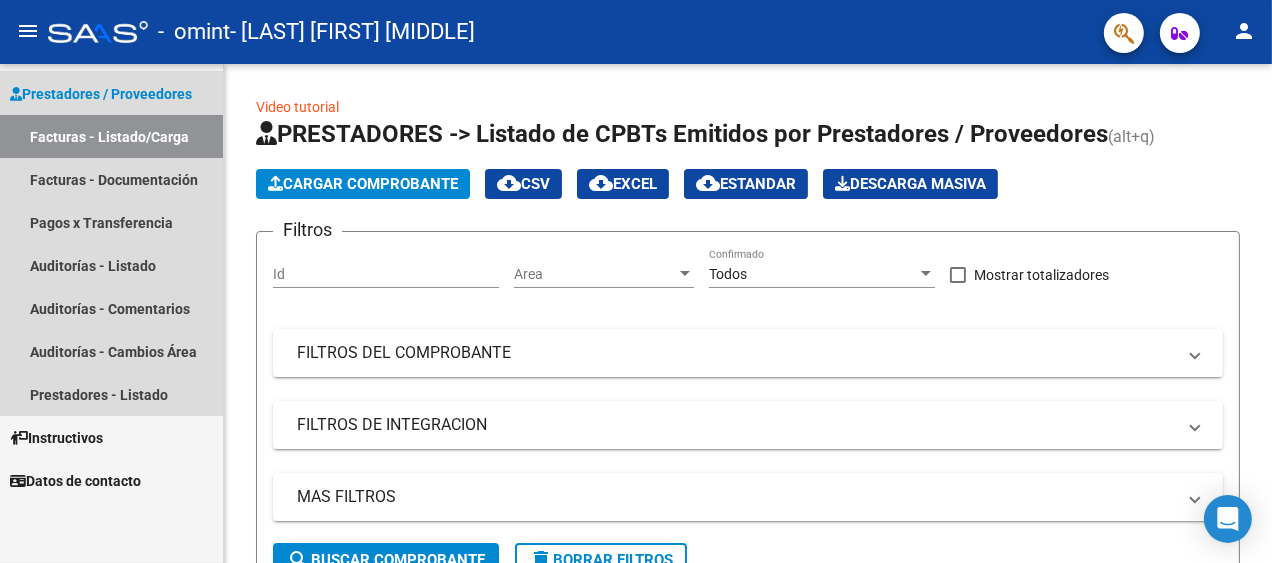 click on "Prestadores / Proveedores" at bounding box center (101, 94) 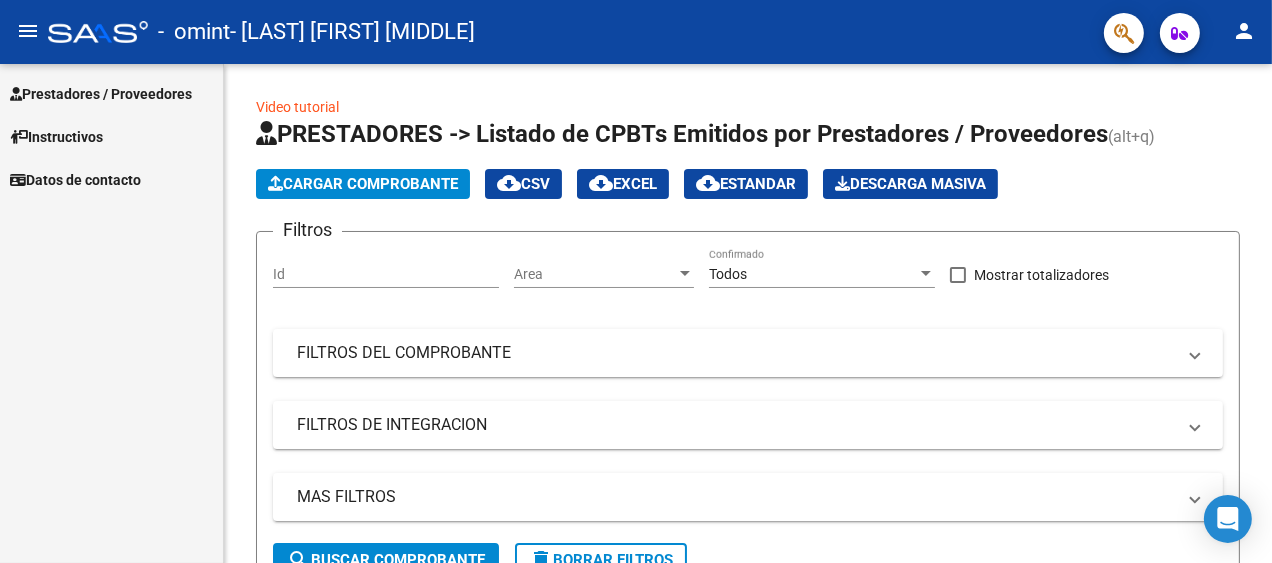click on "Prestadores / Proveedores" at bounding box center (101, 94) 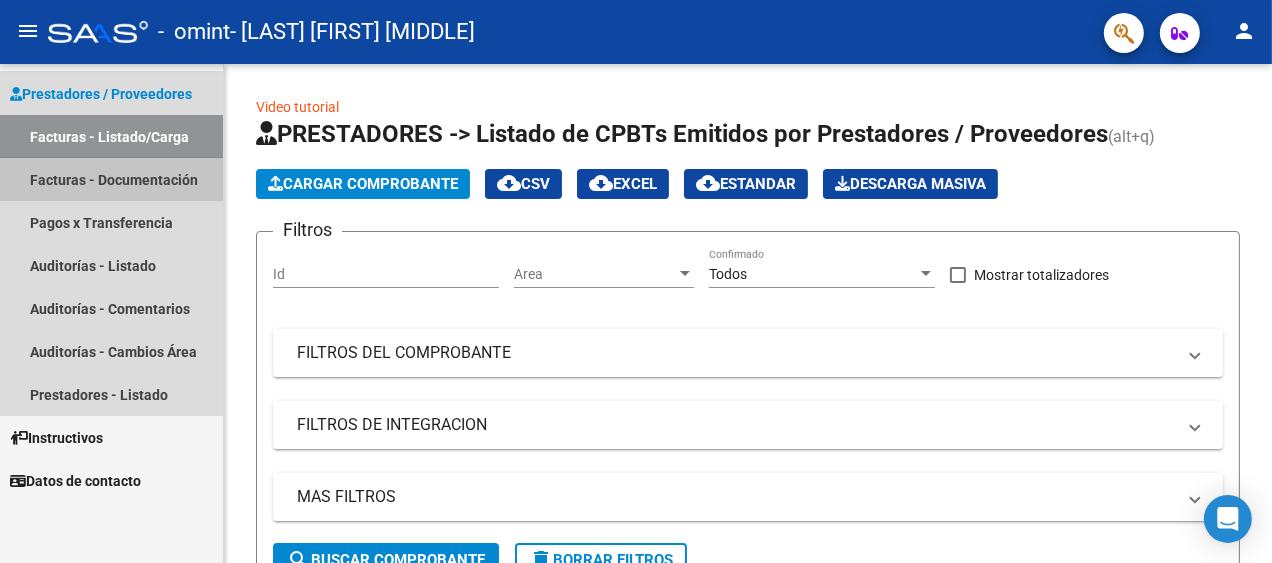 click on "Facturas - Documentación" at bounding box center [111, 179] 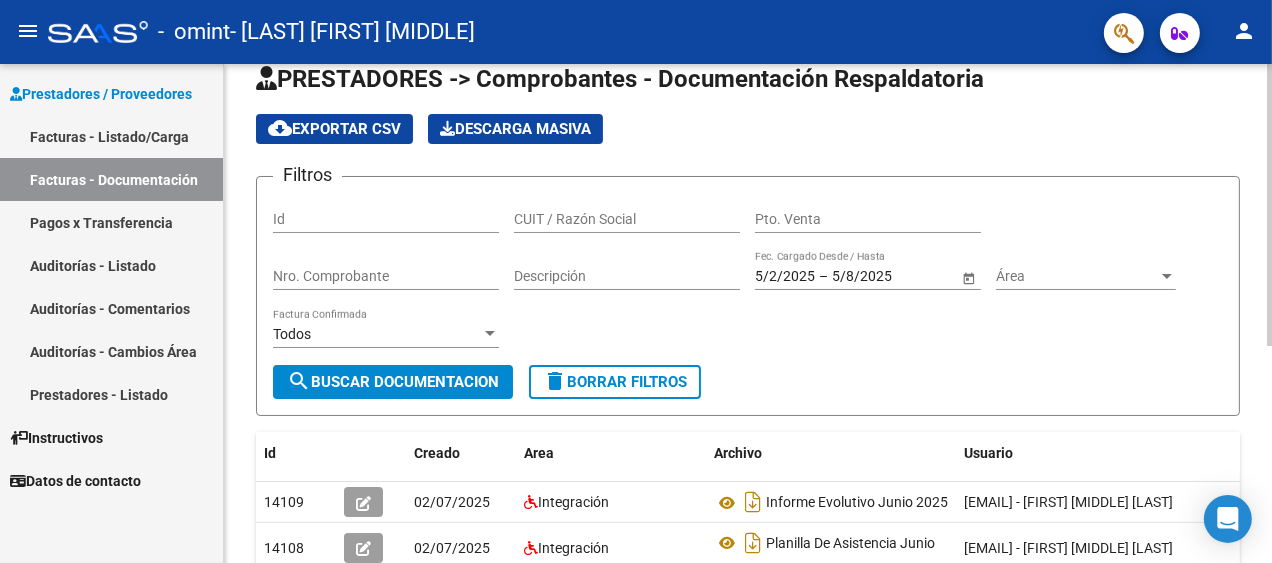 scroll, scrollTop: 0, scrollLeft: 0, axis: both 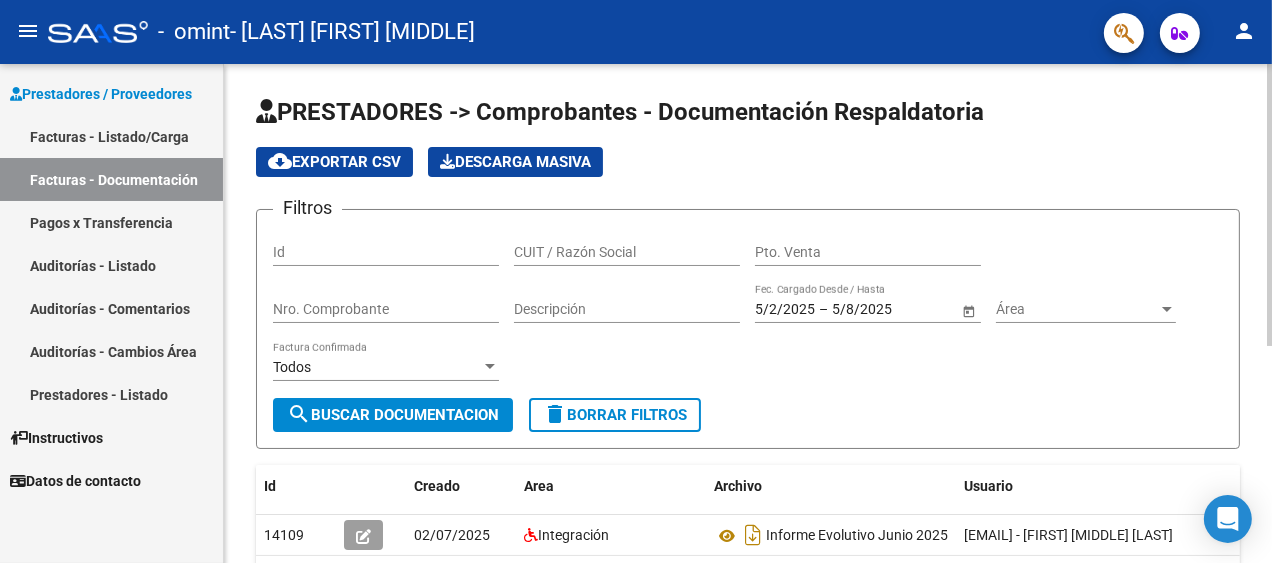 click on "Id" at bounding box center [386, 252] 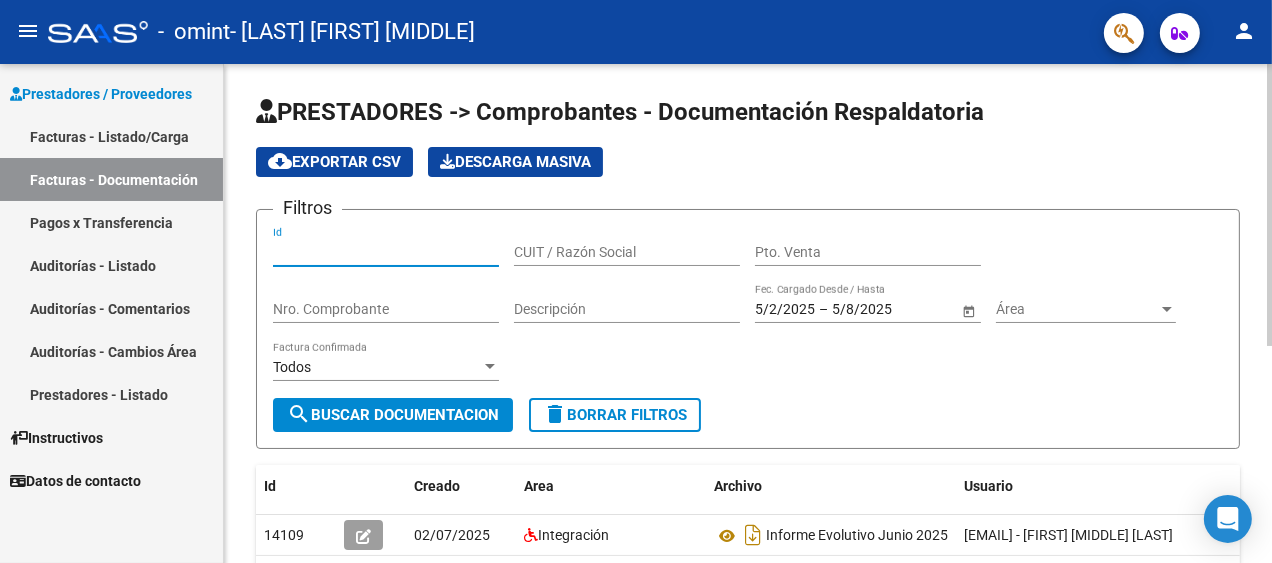 click on "CUIT / Razón Social" at bounding box center (627, 252) 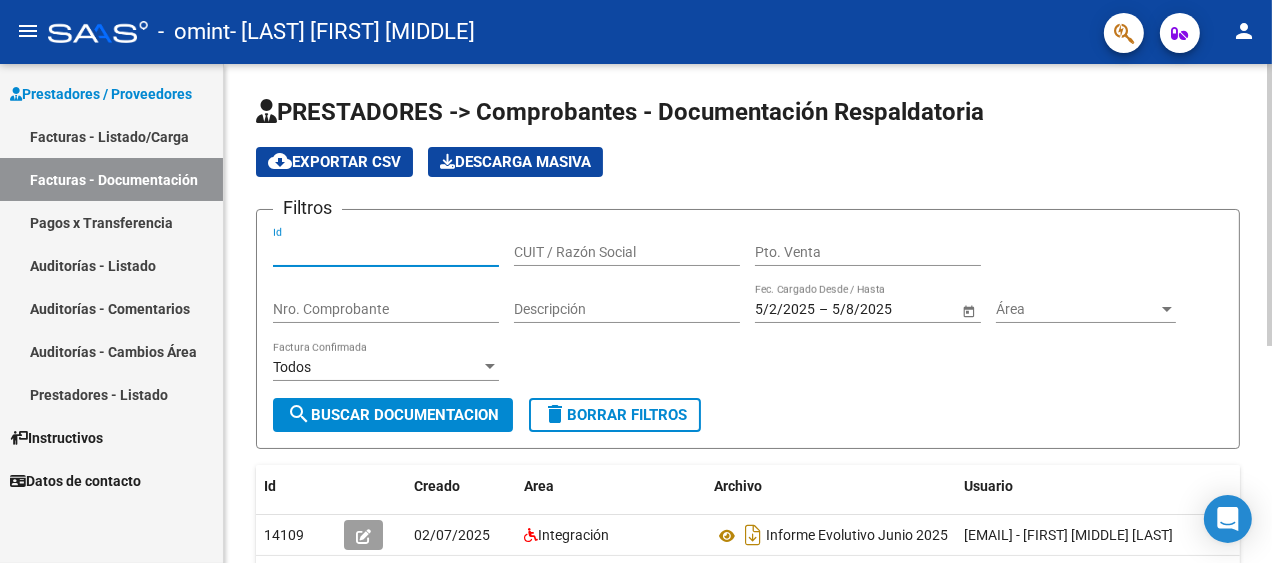 click on "Id" at bounding box center [386, 252] 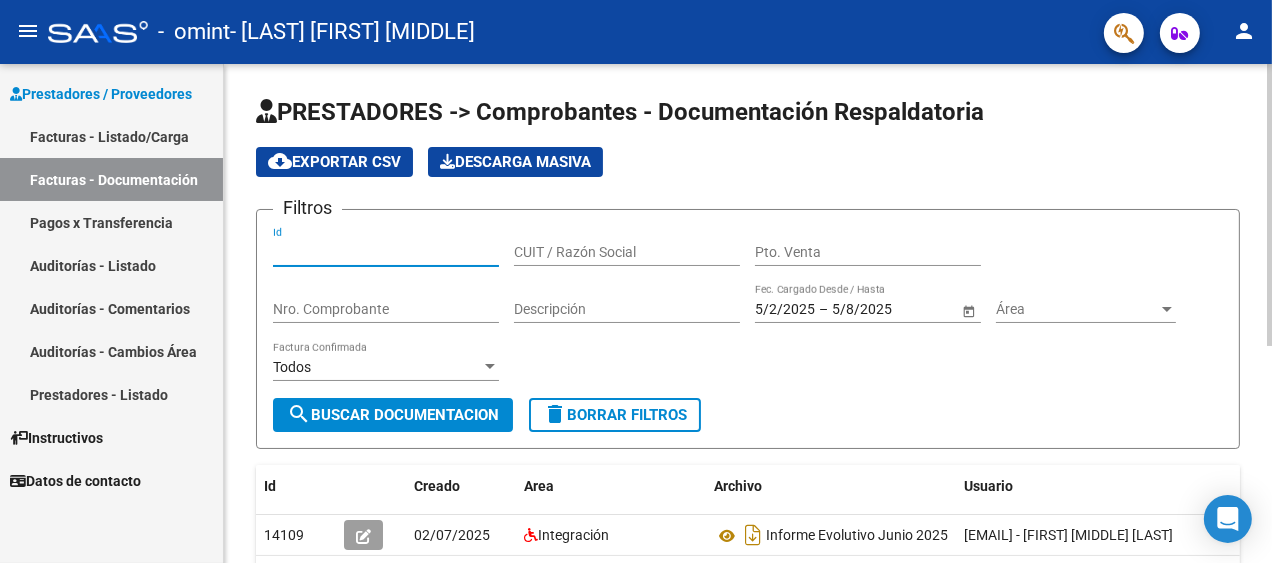 click on "Id" at bounding box center (386, 252) 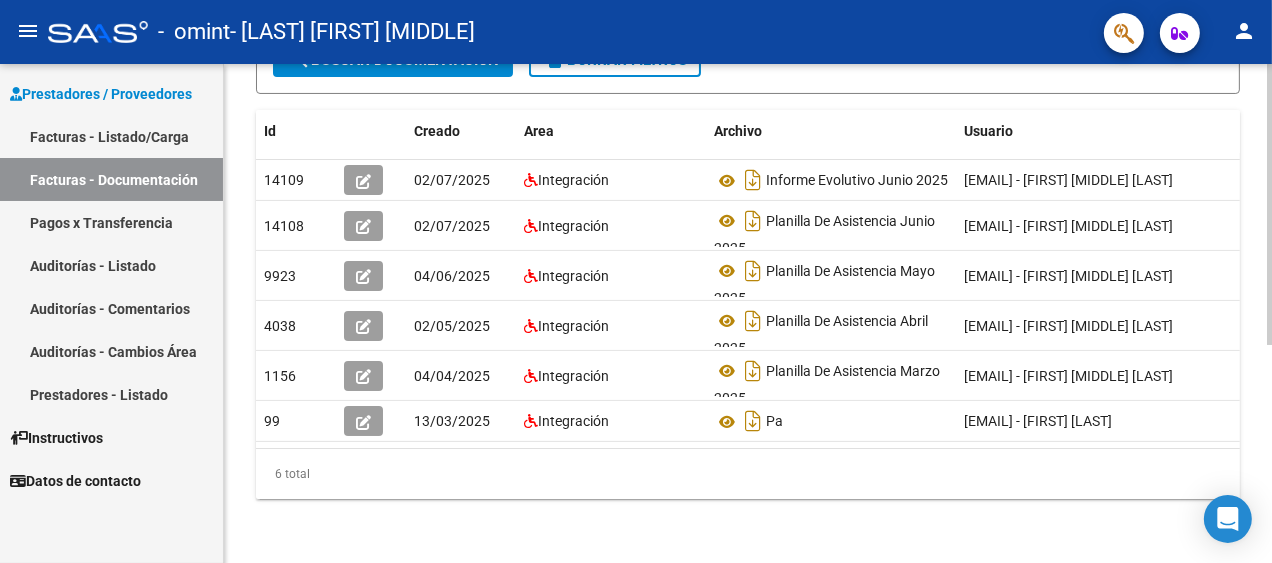 scroll, scrollTop: 88, scrollLeft: 0, axis: vertical 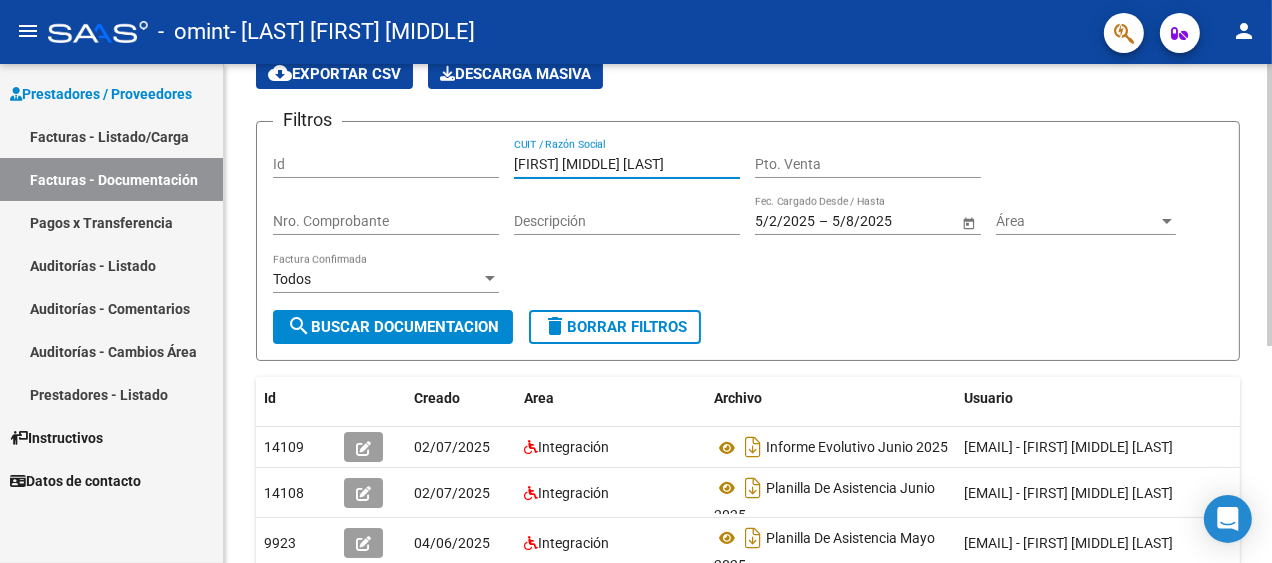 type on "[FIRST] [MIDDLE] [LAST]" 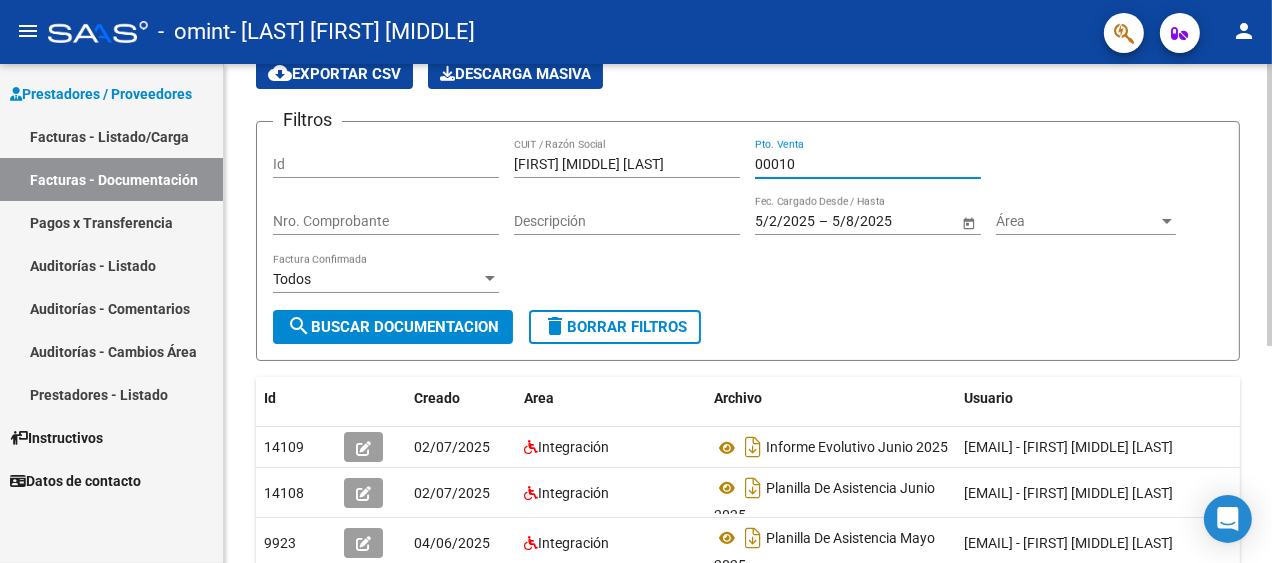 type on "00010" 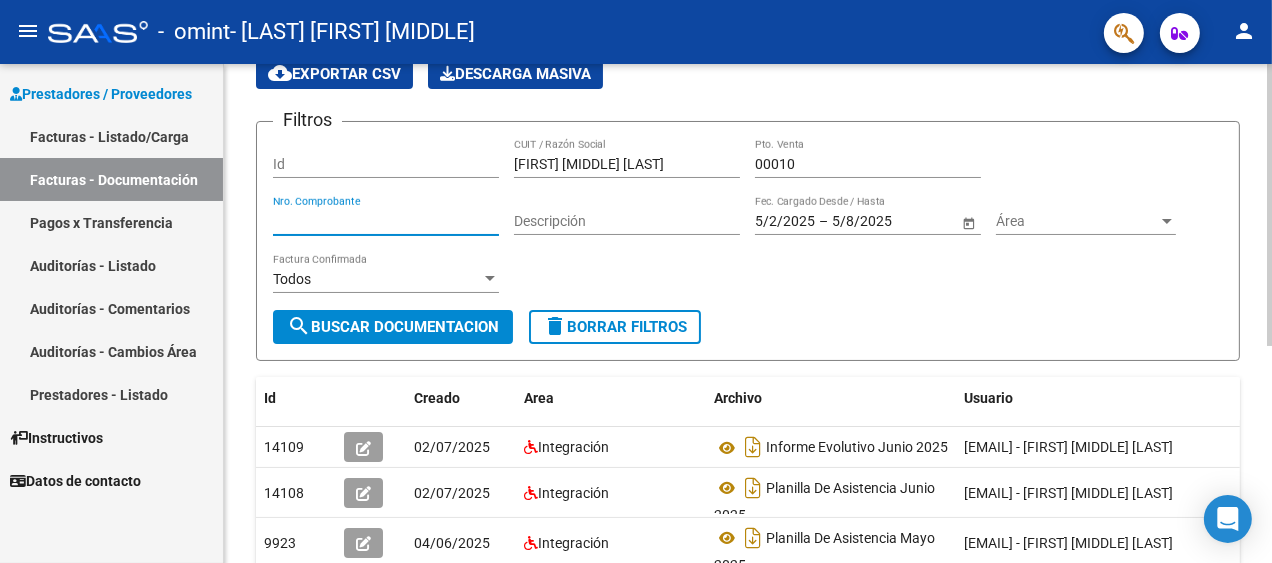 click on "Nro. Comprobante" at bounding box center (386, 221) 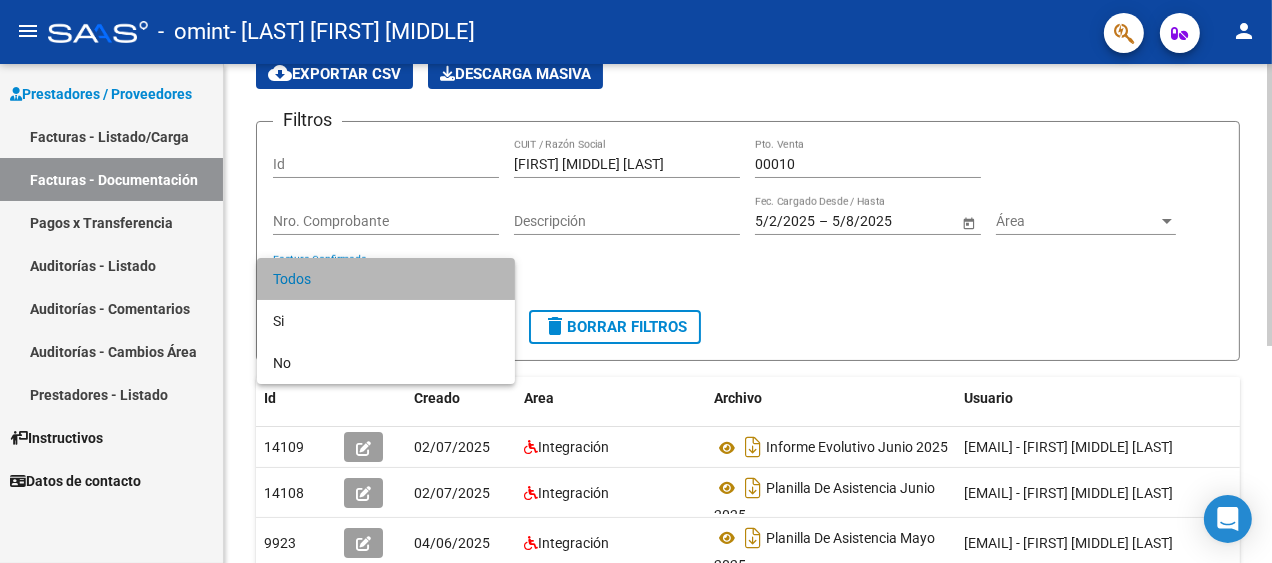 click on "Todos" at bounding box center [386, 279] 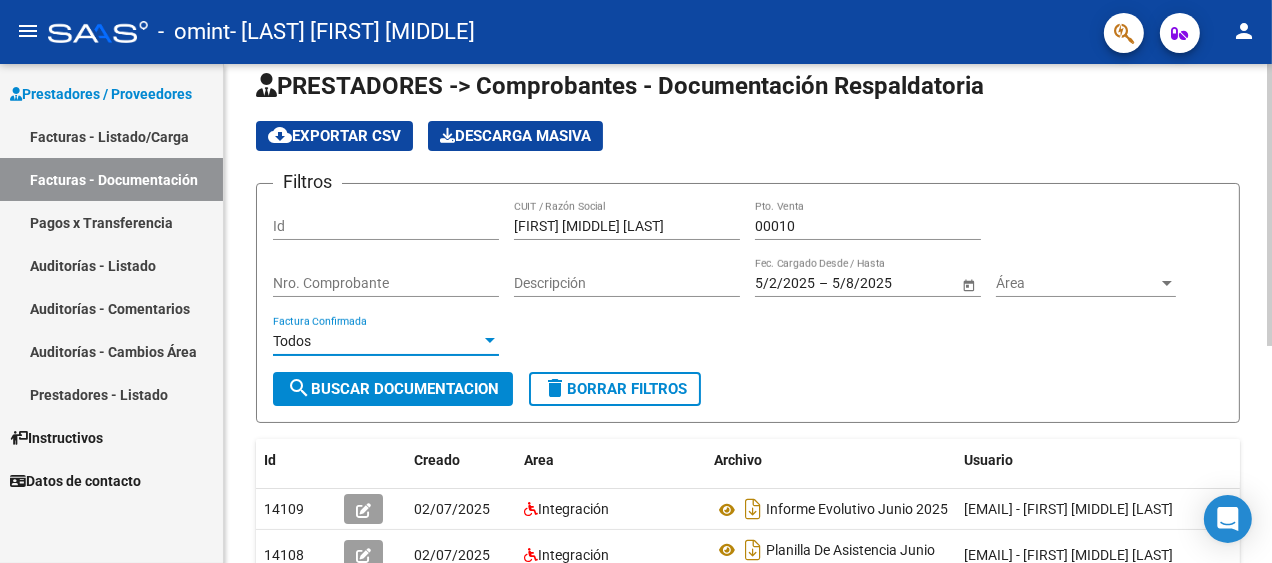 scroll, scrollTop: 0, scrollLeft: 0, axis: both 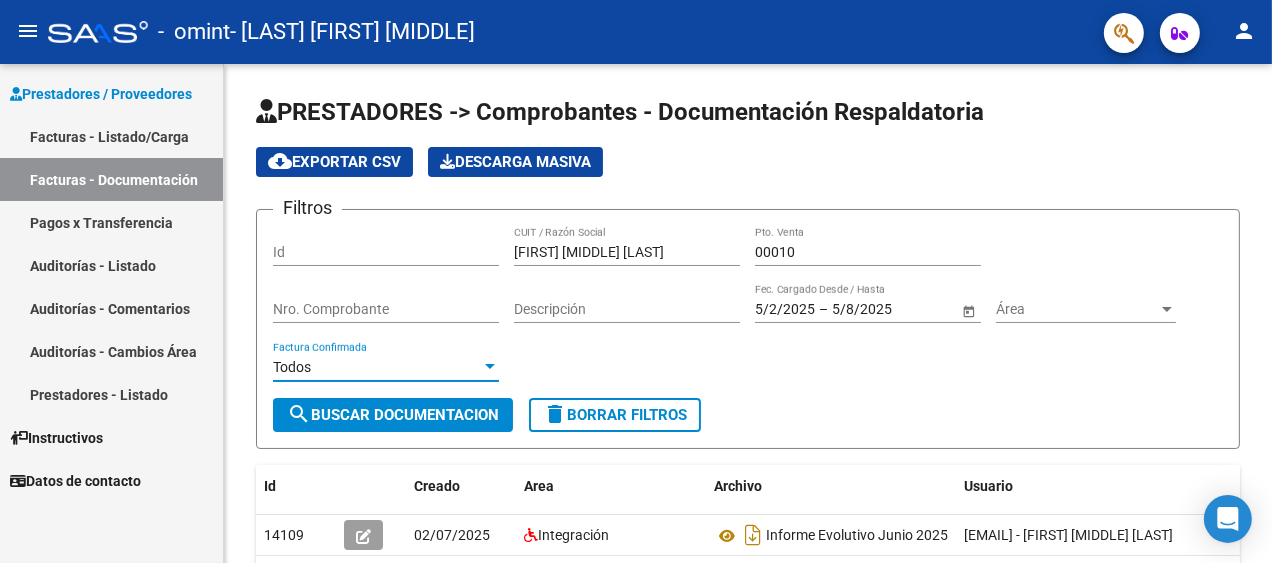 click 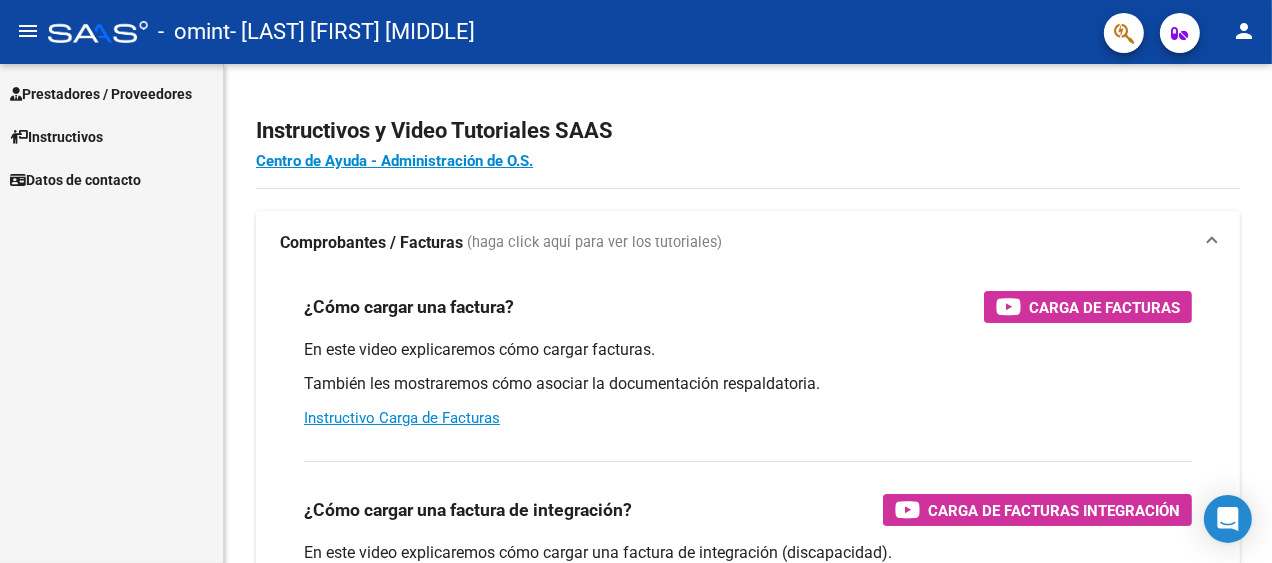 click on "menu -   omint   - [LAST] [FIRST] [MIDDLE] person" 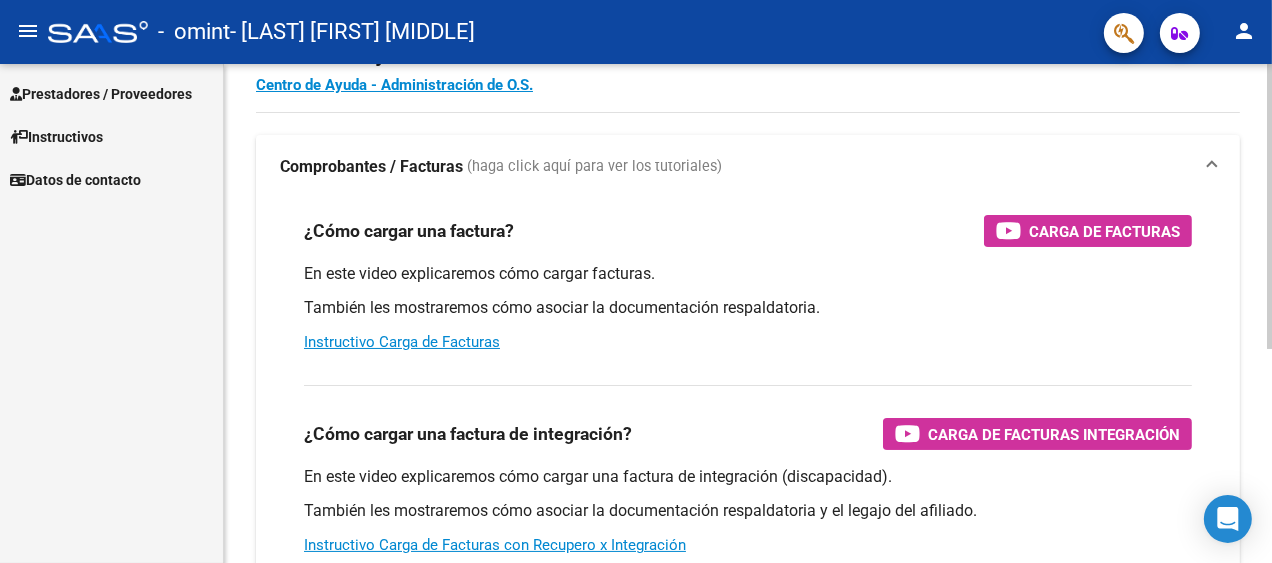 scroll, scrollTop: 100, scrollLeft: 0, axis: vertical 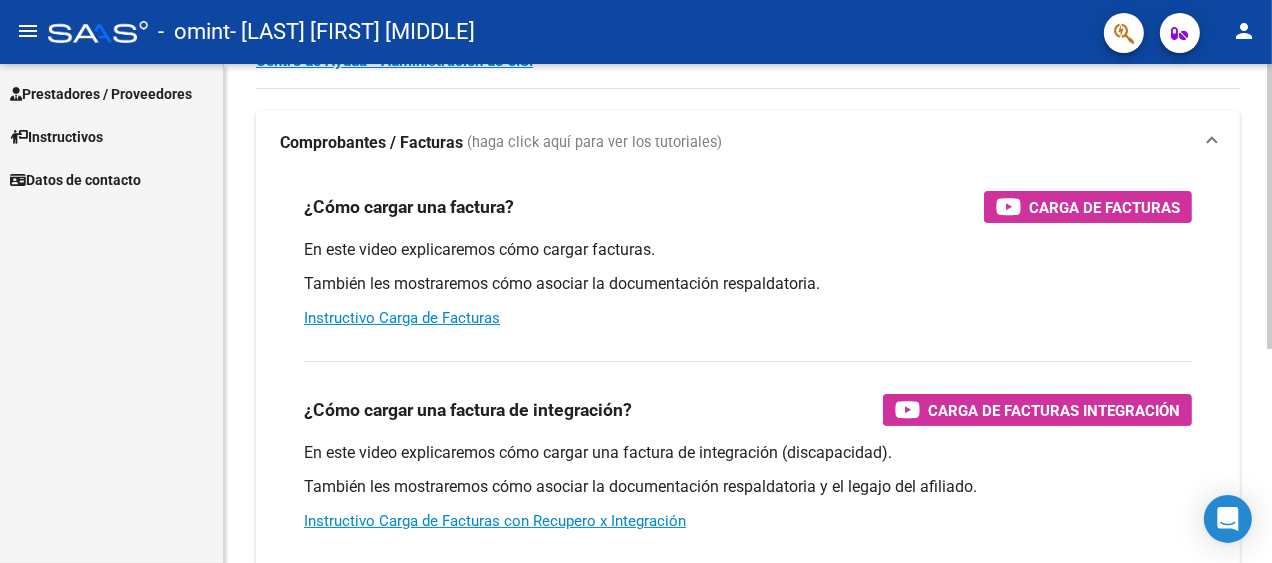 click on "En este video explicaremos cómo cargar facturas. También les mostraremos cómo asociar la documentación respaldatoria. Instructivo Carga de Facturas" at bounding box center (748, 284) 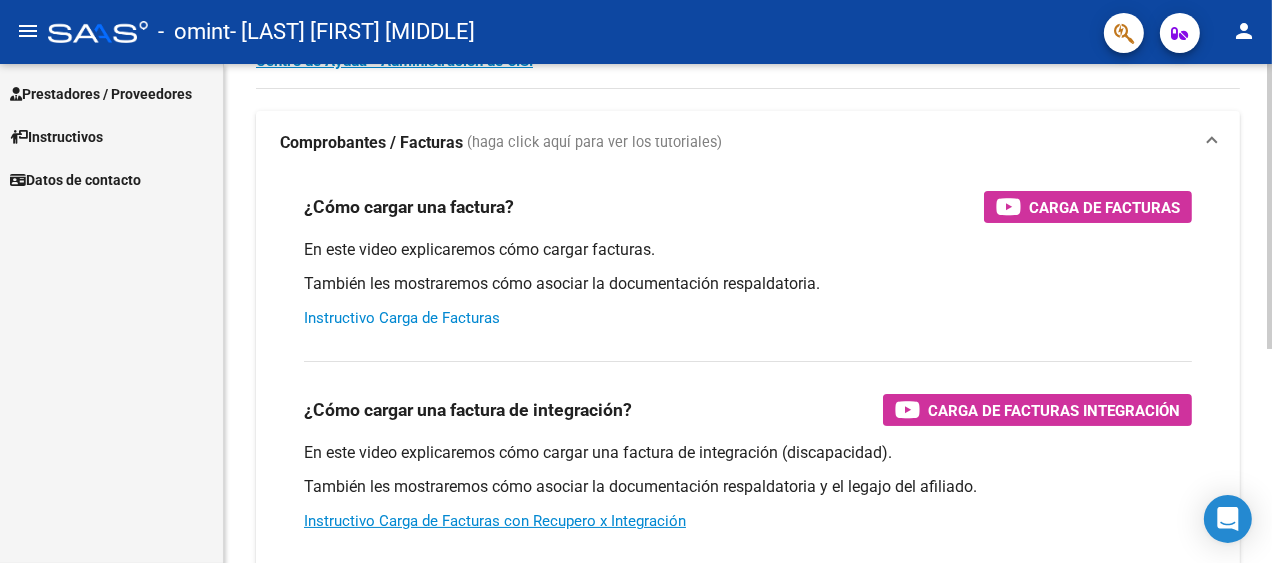 click on "Instructivo Carga de Facturas" at bounding box center [402, 318] 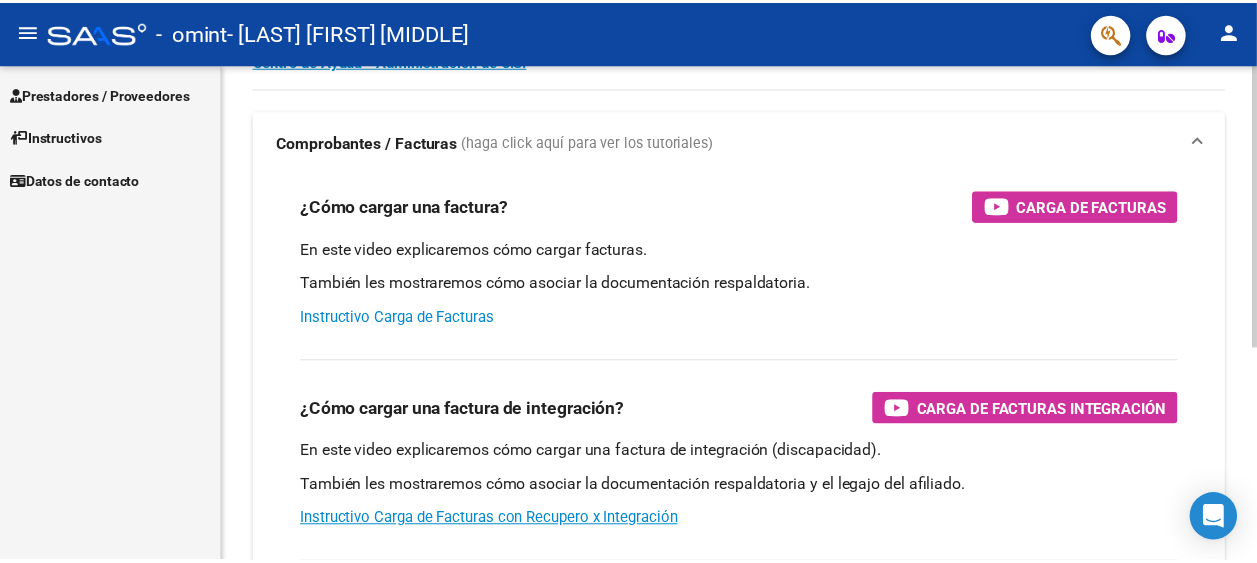 scroll, scrollTop: 0, scrollLeft: 0, axis: both 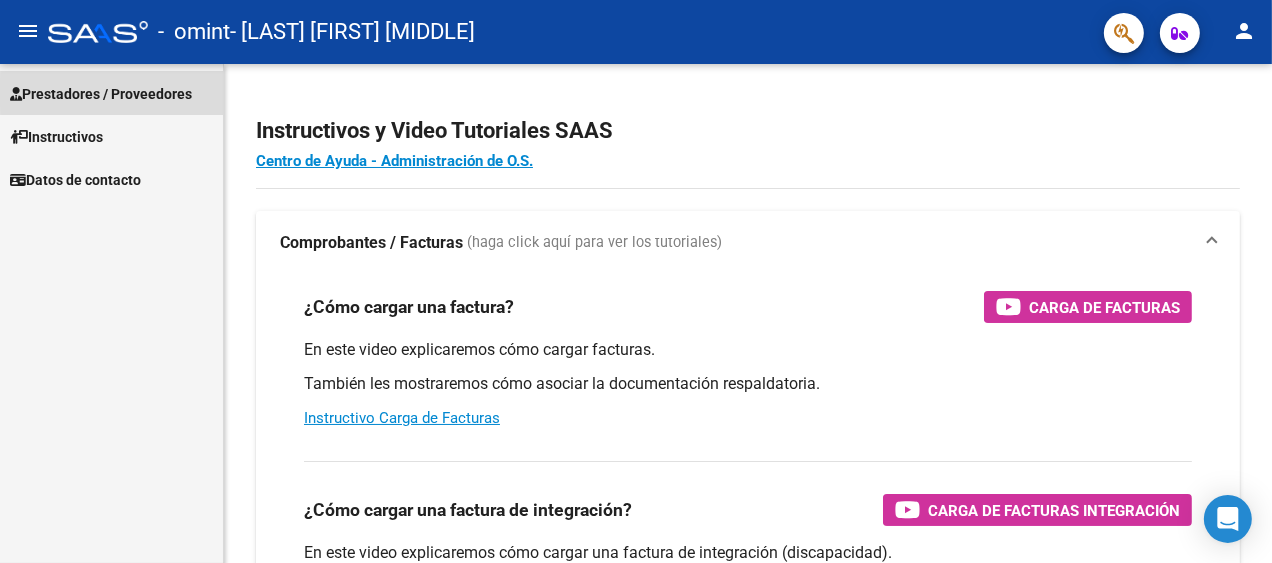 click on "Prestadores / Proveedores" at bounding box center [101, 94] 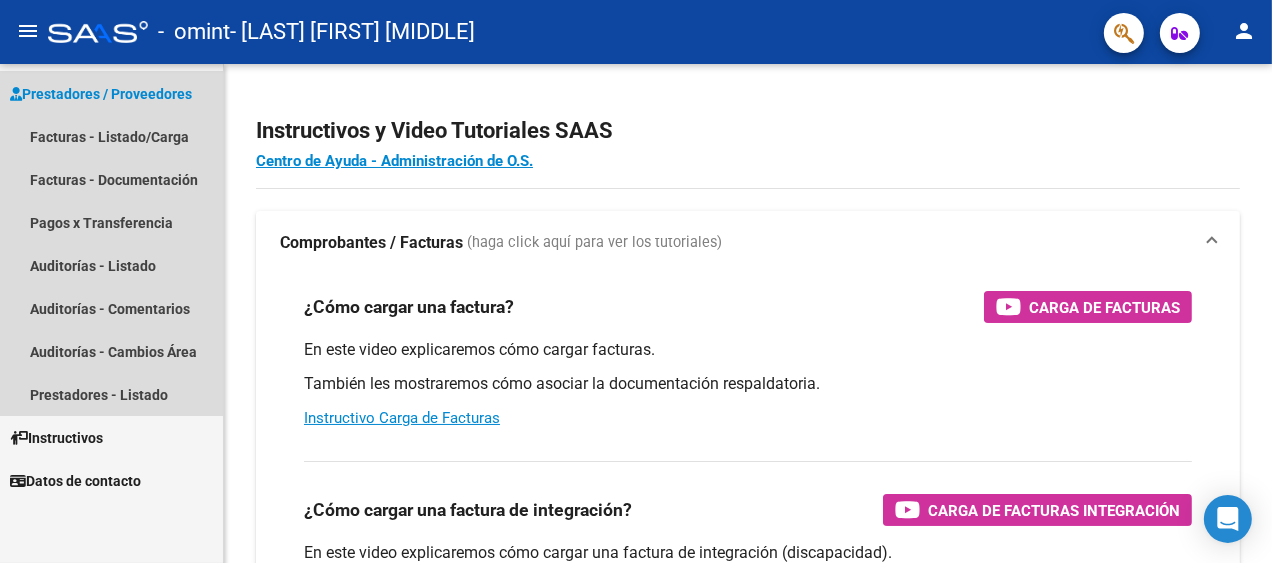 click on "Prestadores / Proveedores" at bounding box center (101, 94) 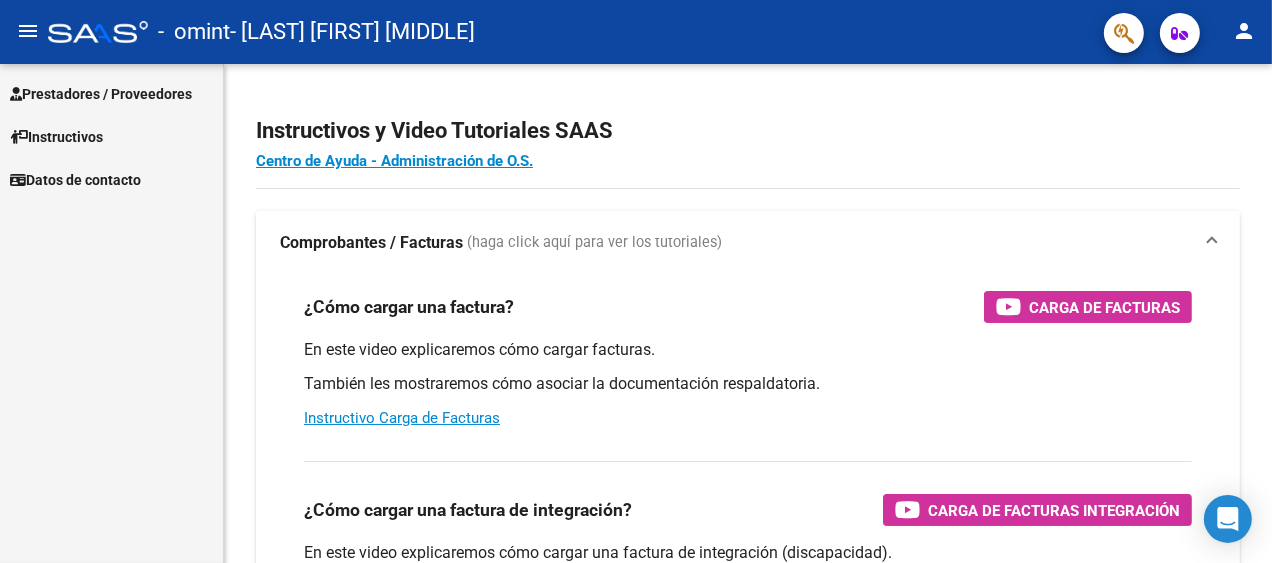 click on "-   omint   - [LAST] [FIRST] [MIDDLE]" 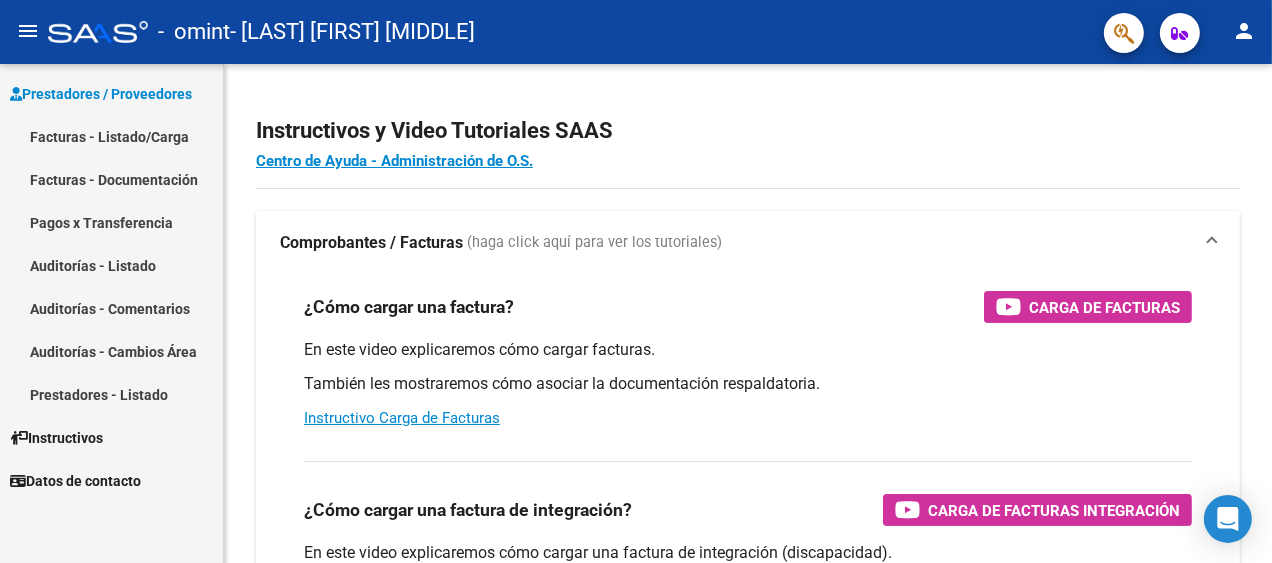 click on "Facturas - Listado/Carga" at bounding box center (111, 136) 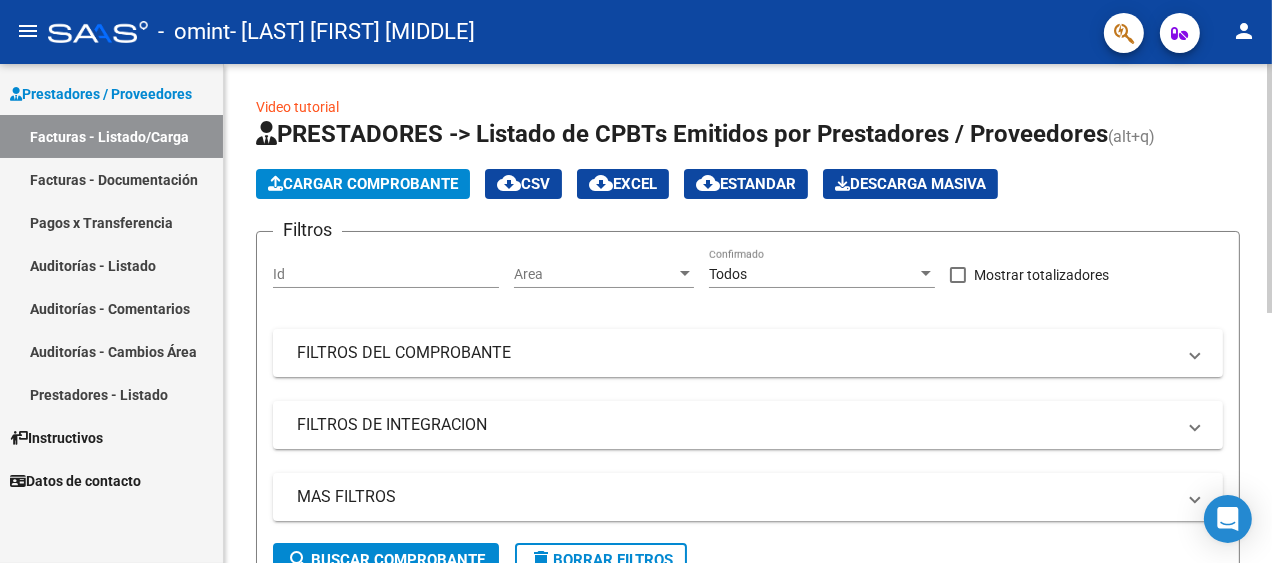 click on "Cargar Comprobante" 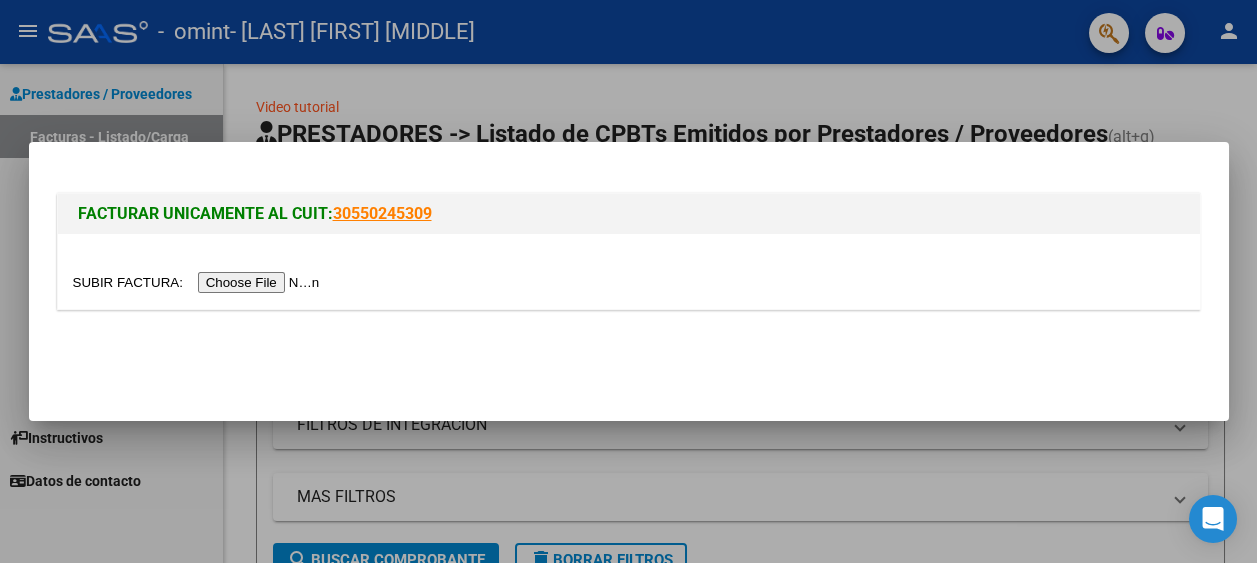 click at bounding box center (199, 282) 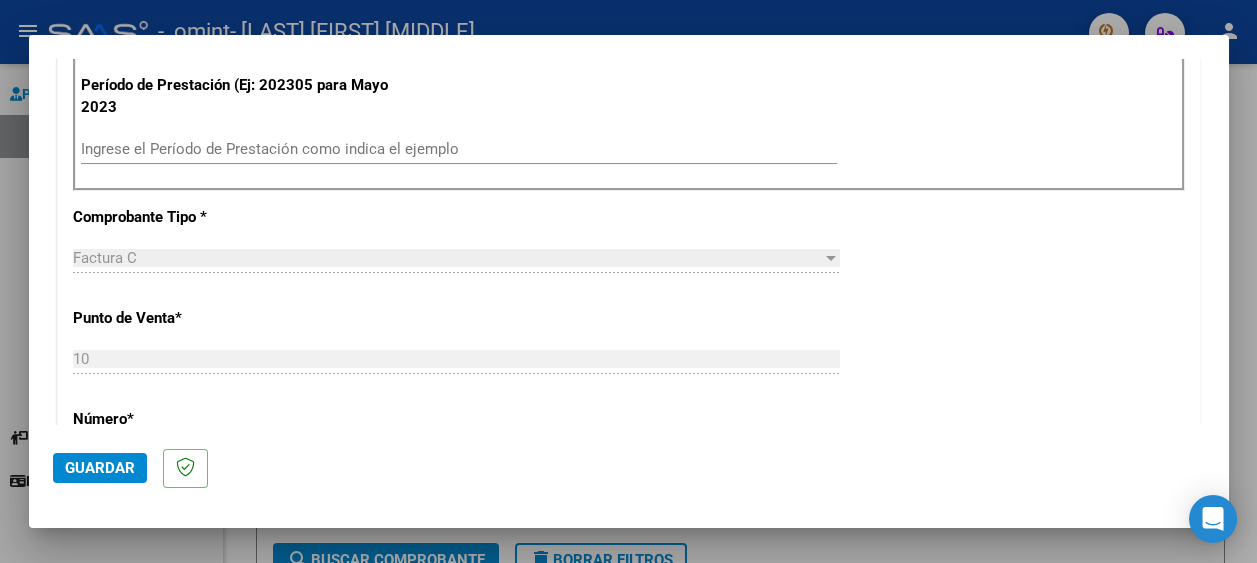 scroll, scrollTop: 600, scrollLeft: 0, axis: vertical 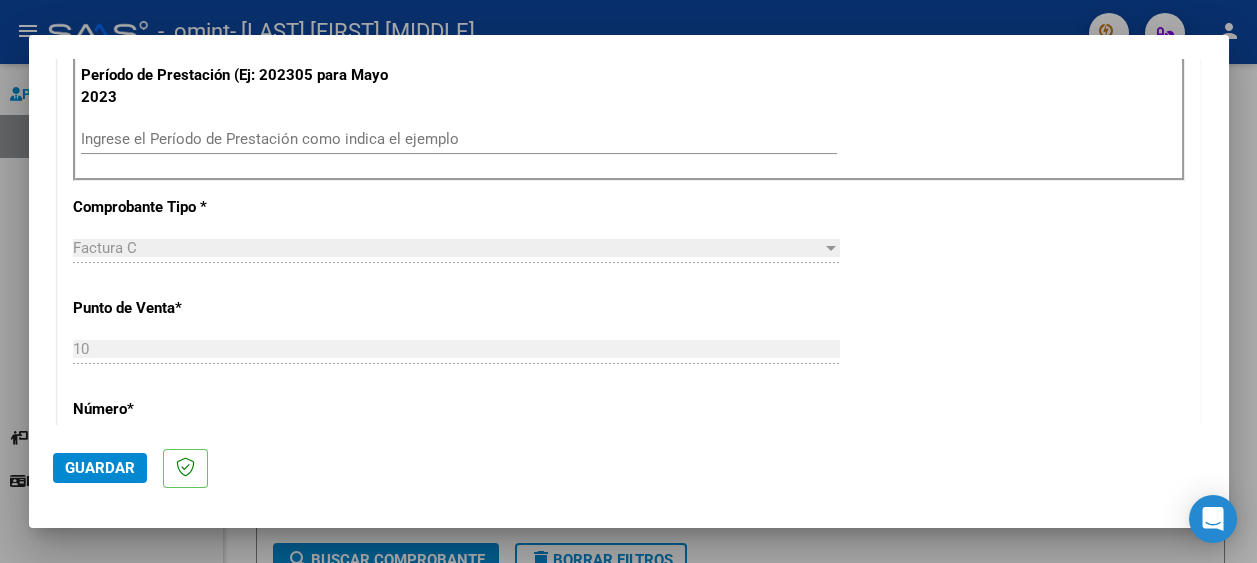 click on "Ingrese el Período de Prestación como indica el ejemplo" at bounding box center (459, 139) 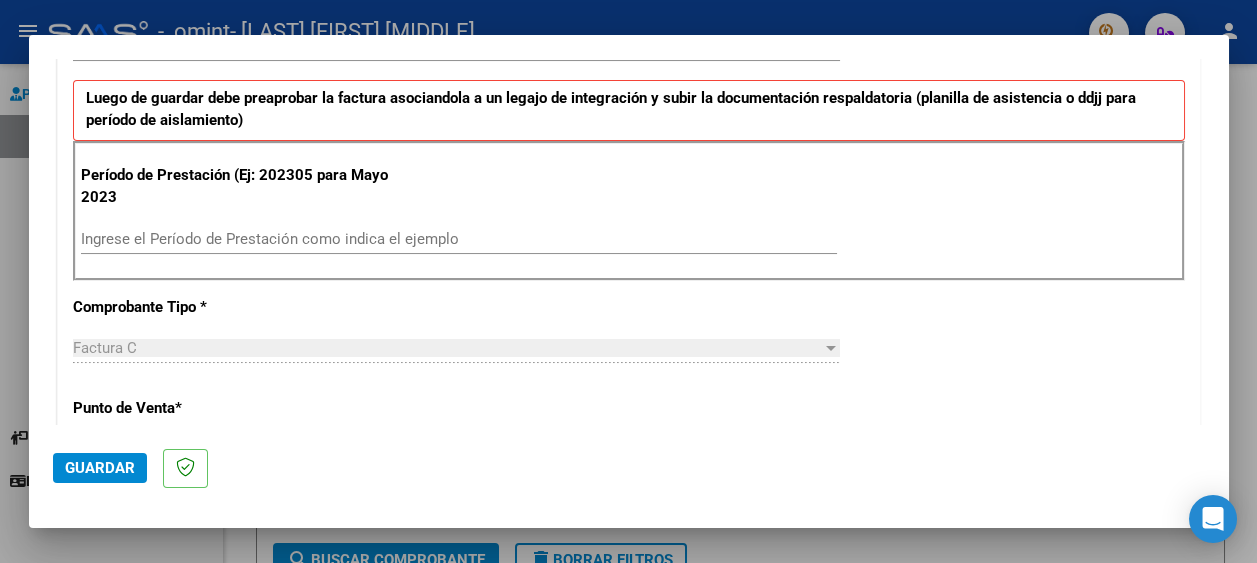 click on "Ingrese el Período de Prestación como indica el ejemplo" at bounding box center [459, 239] 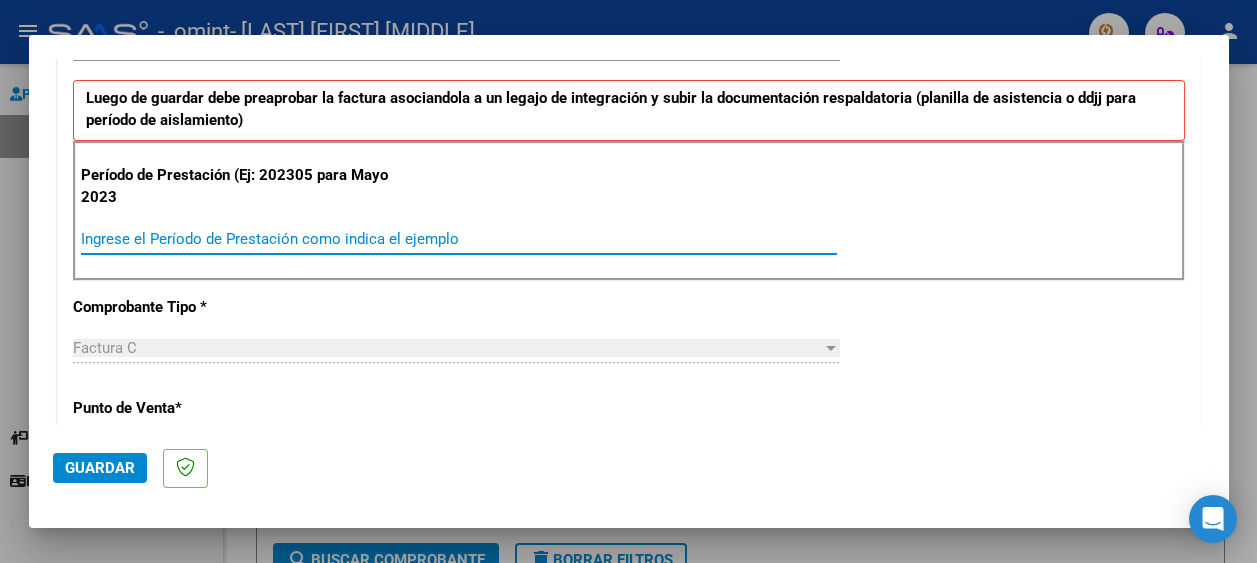 type on "-1" 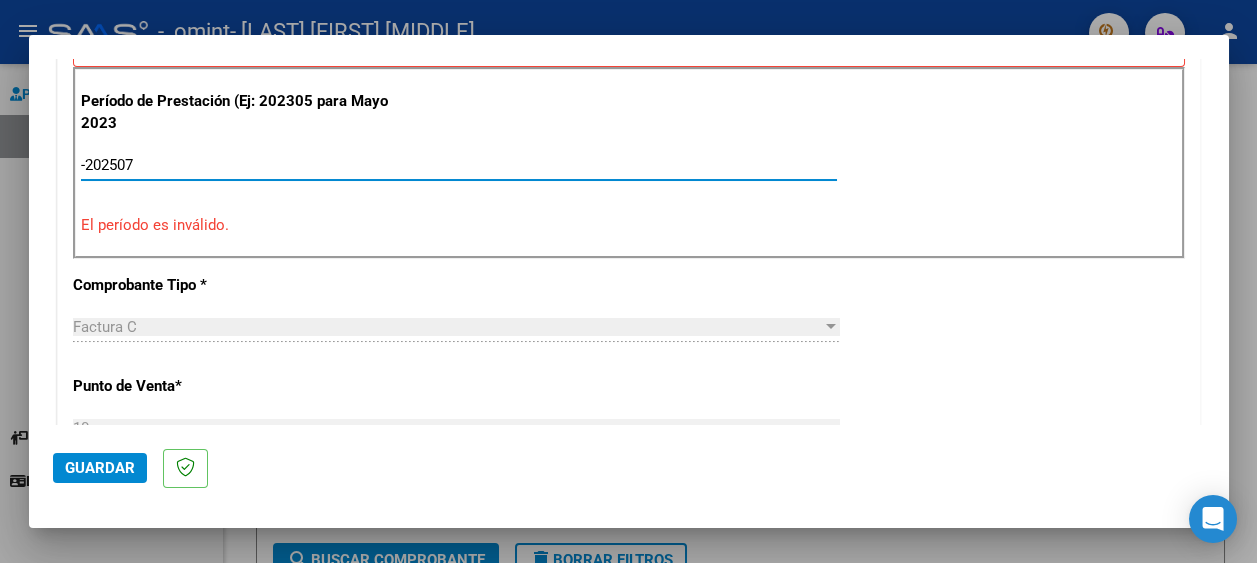 scroll, scrollTop: 600, scrollLeft: 0, axis: vertical 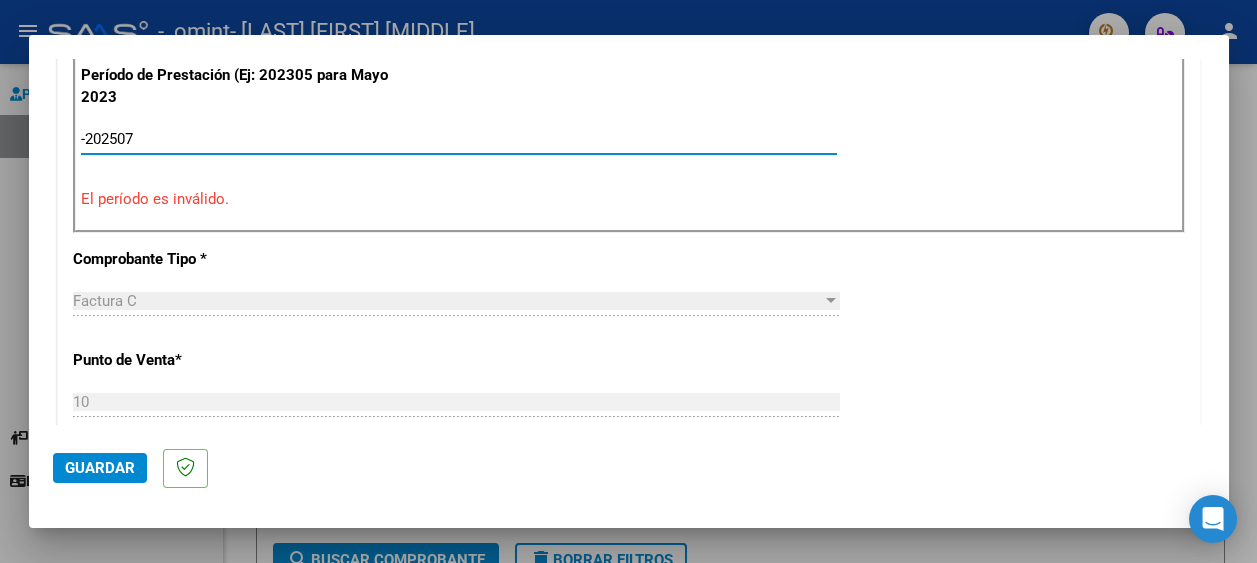 click on "-202507" at bounding box center (459, 139) 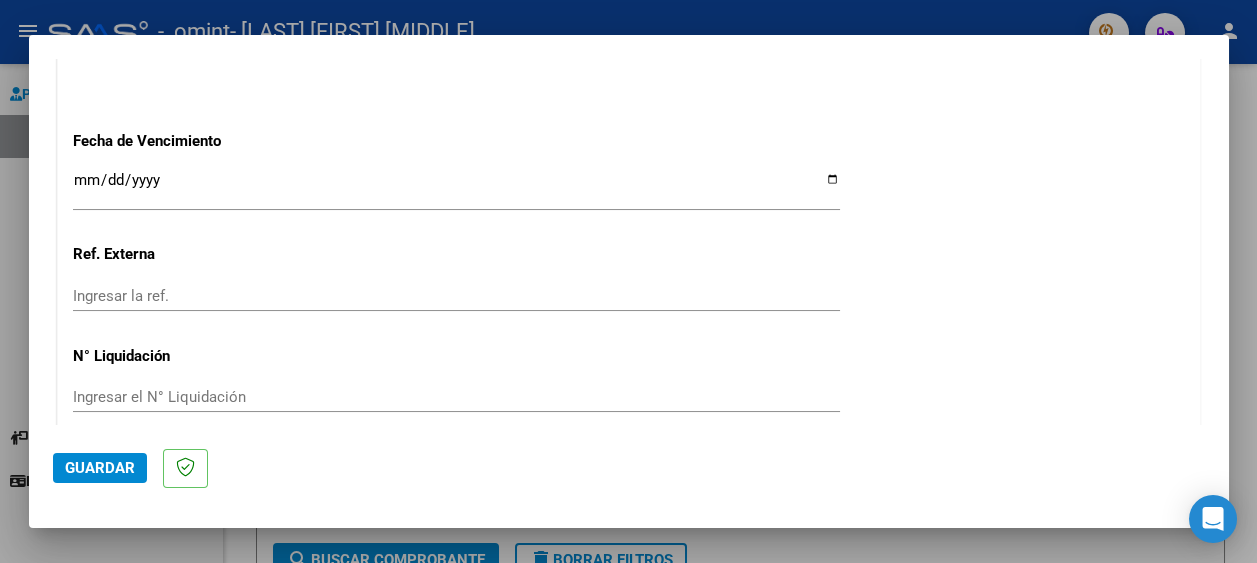 scroll, scrollTop: 1300, scrollLeft: 0, axis: vertical 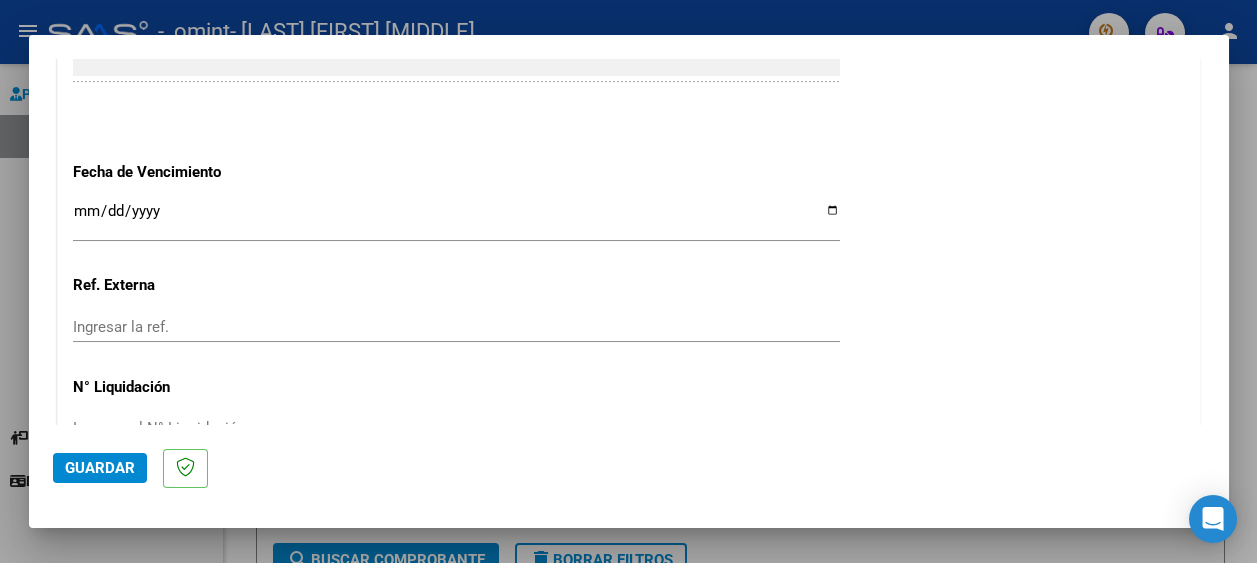 type on "202507" 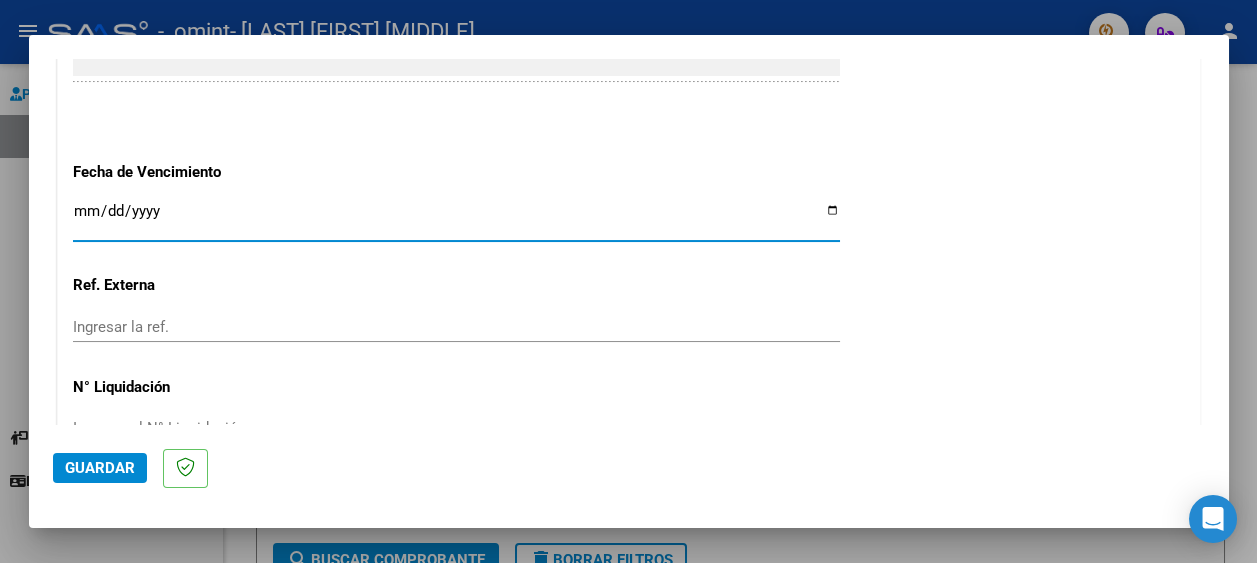 click on "Ingresar la fecha" at bounding box center (456, 219) 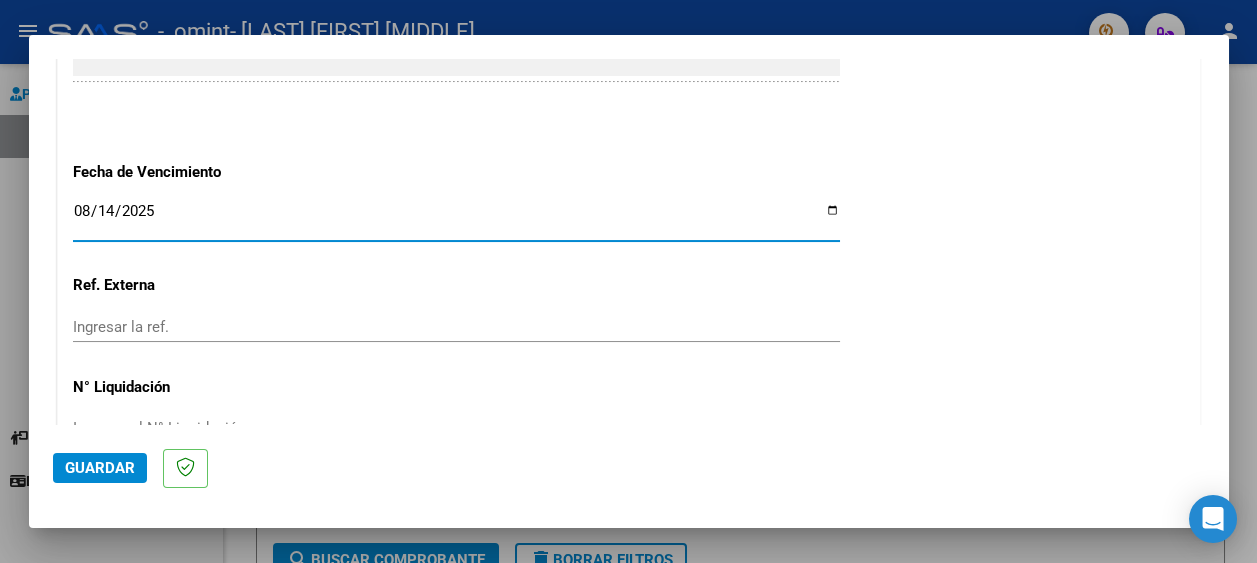 type on "2025-08-14" 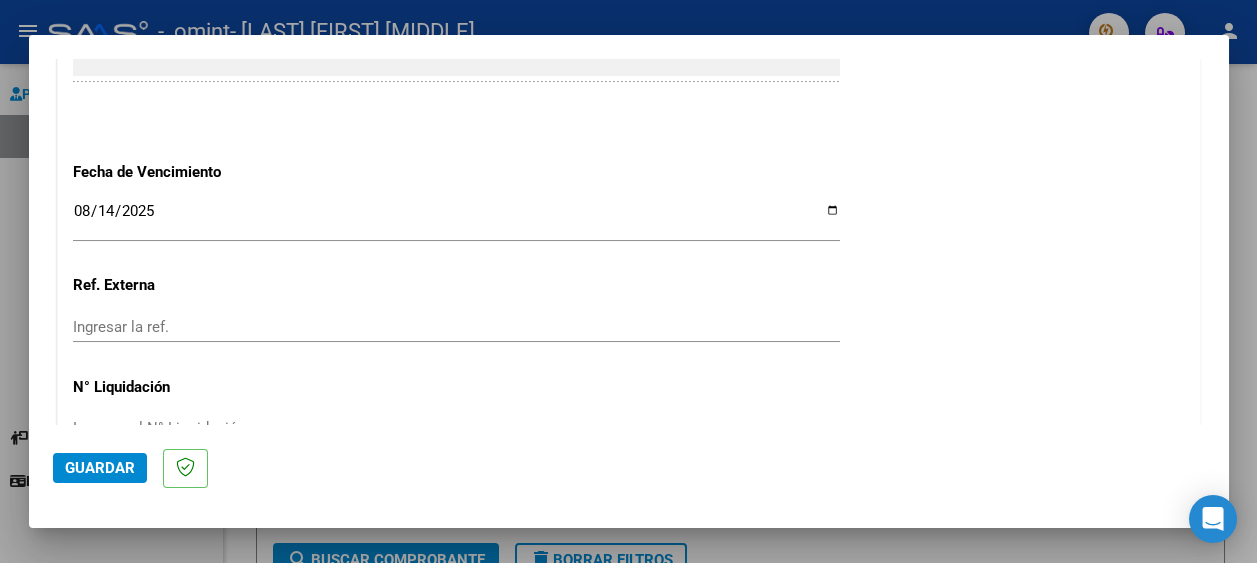 scroll, scrollTop: 1400, scrollLeft: 0, axis: vertical 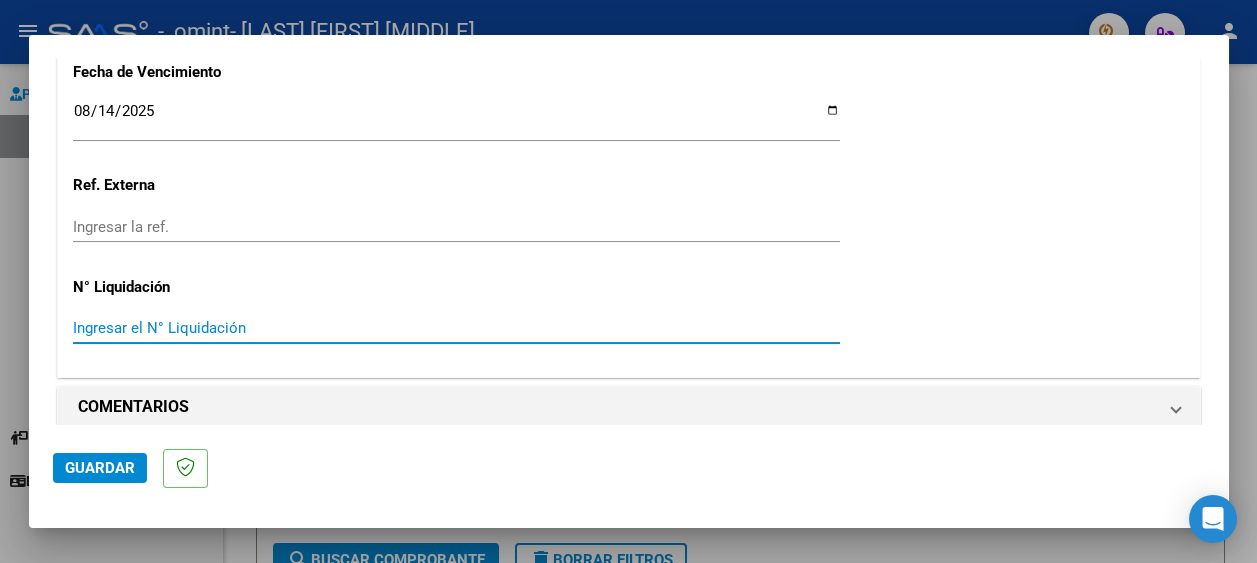 click on "Ingresar el N° Liquidación" at bounding box center [456, 328] 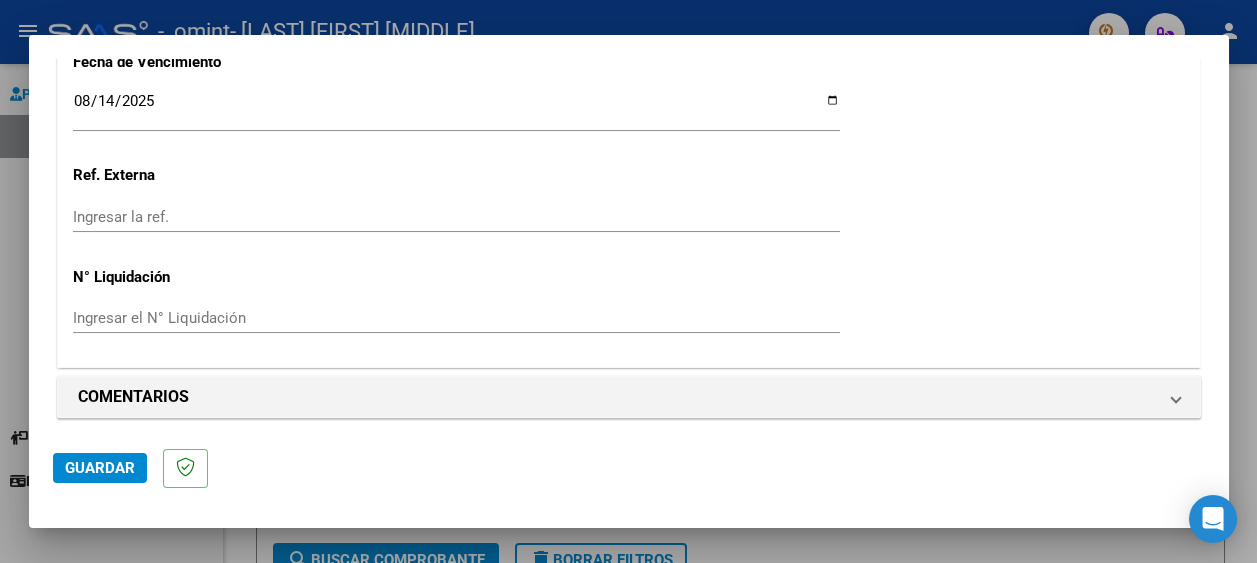 scroll, scrollTop: 1411, scrollLeft: 0, axis: vertical 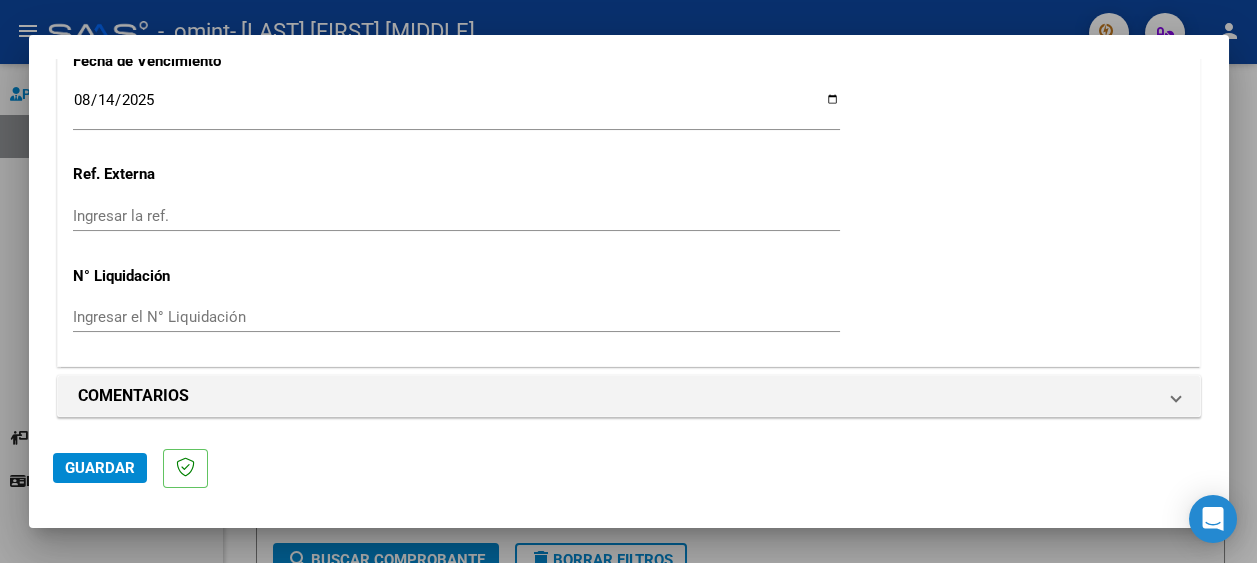 click on "COMENTARIOS Comentarios del Prestador / Gerenciador:" at bounding box center [629, 401] 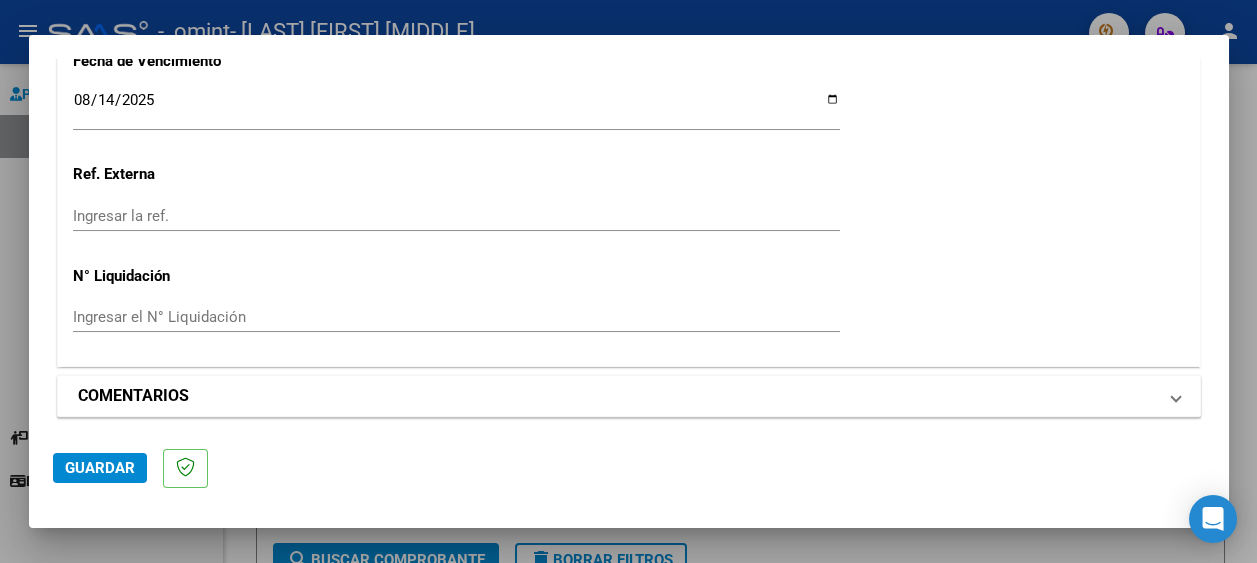 click on "COMENTARIOS" at bounding box center (617, 396) 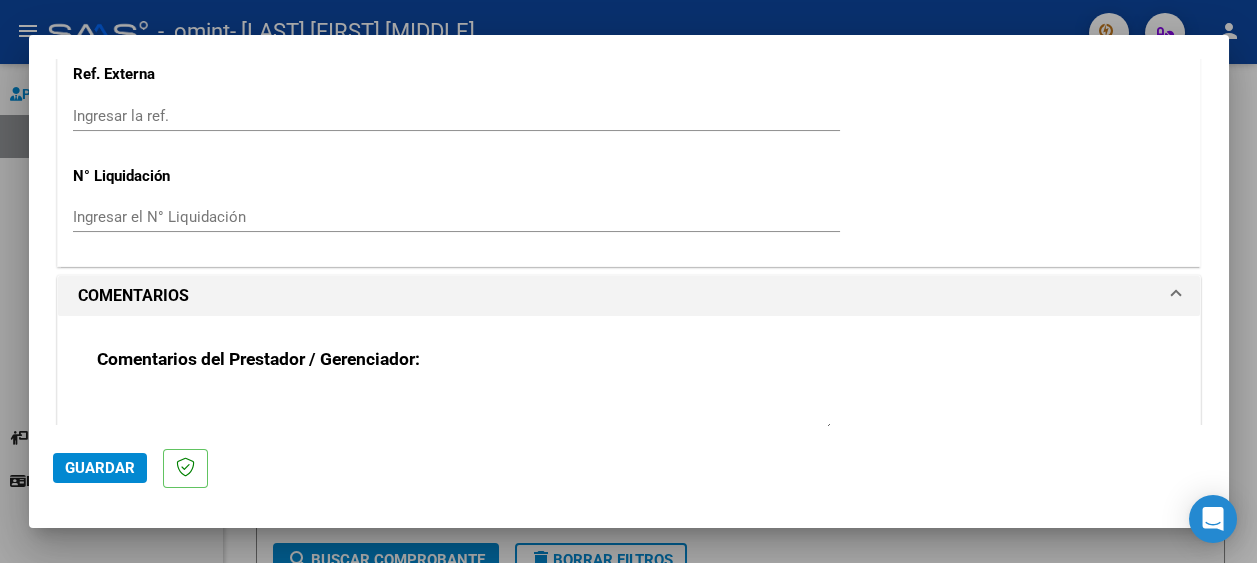 scroll, scrollTop: 1603, scrollLeft: 0, axis: vertical 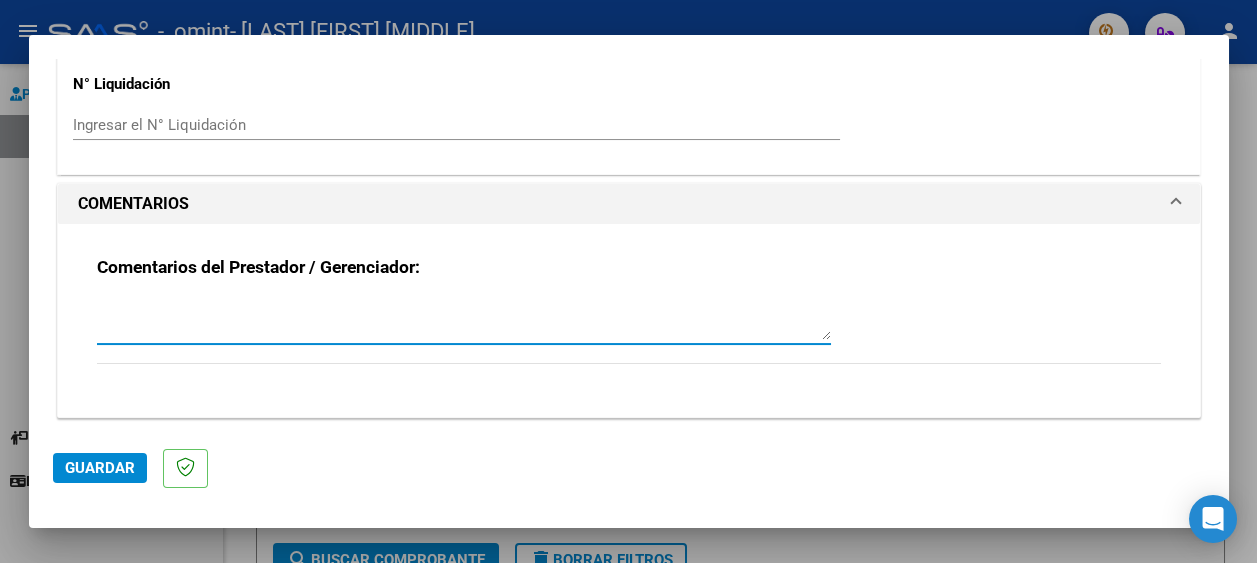 click at bounding box center (464, 320) 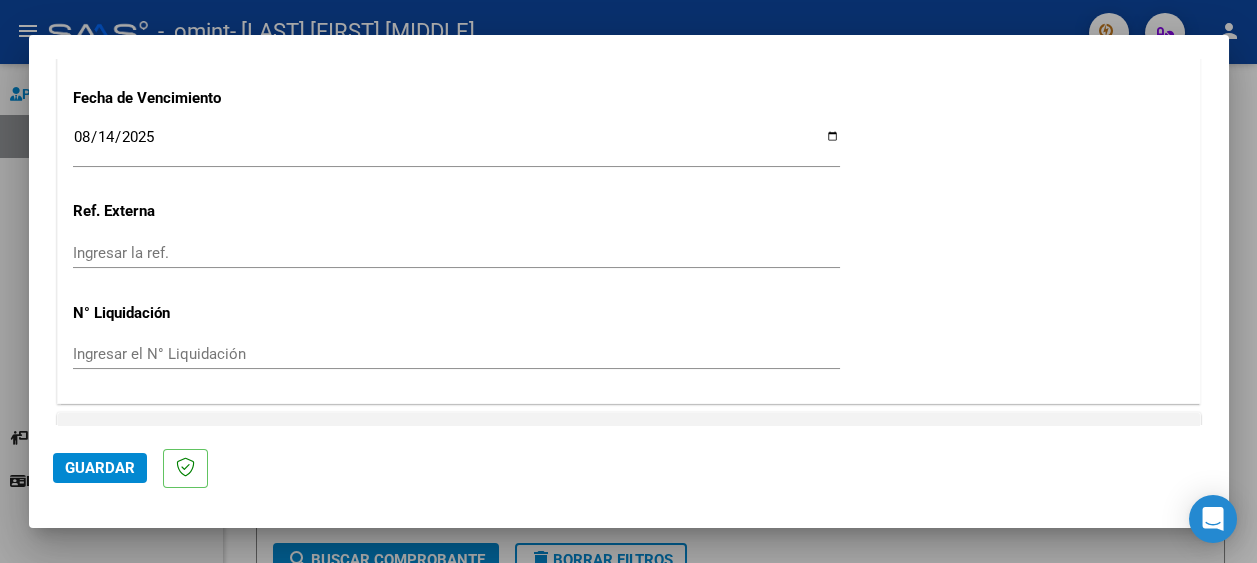 scroll, scrollTop: 1403, scrollLeft: 0, axis: vertical 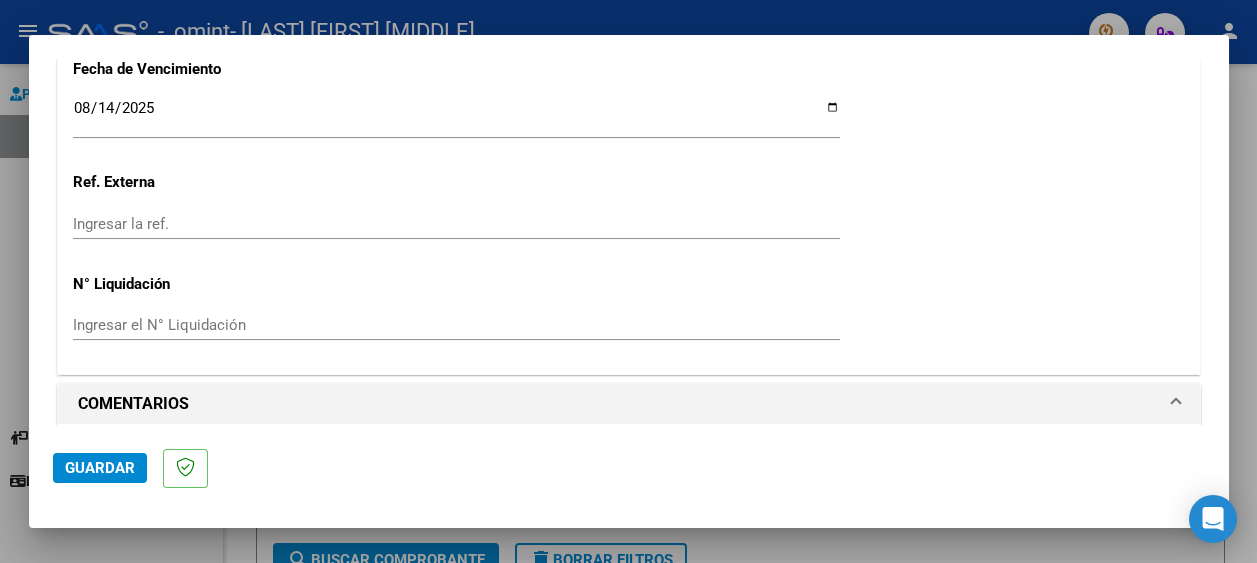 click on "Ingresar la ref." 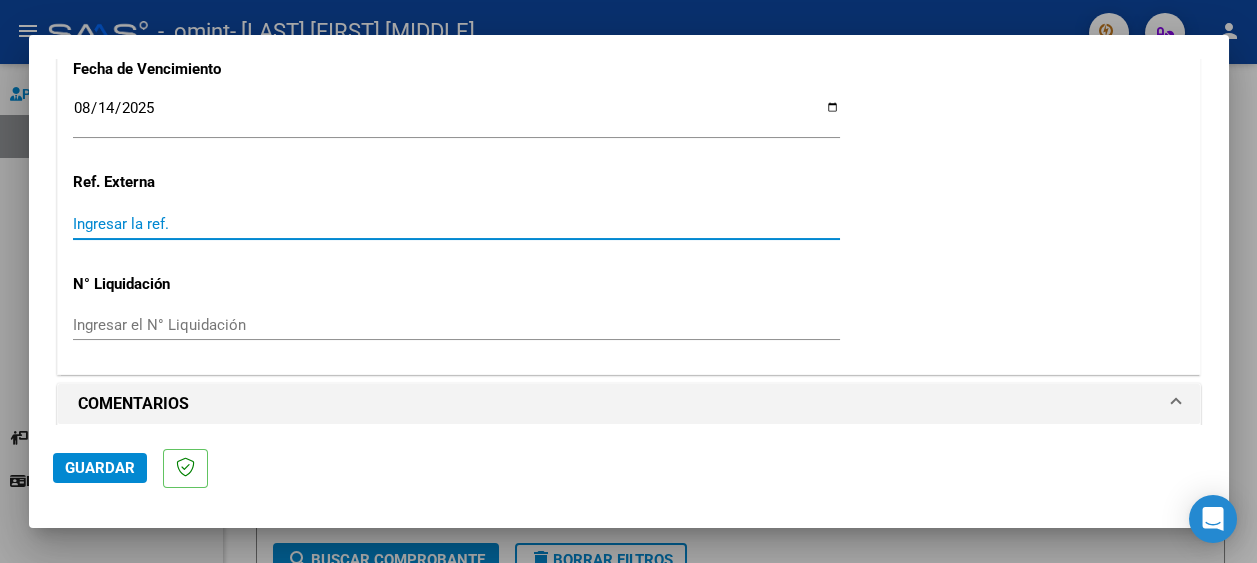 click on "Ingresar la ref." at bounding box center [456, 224] 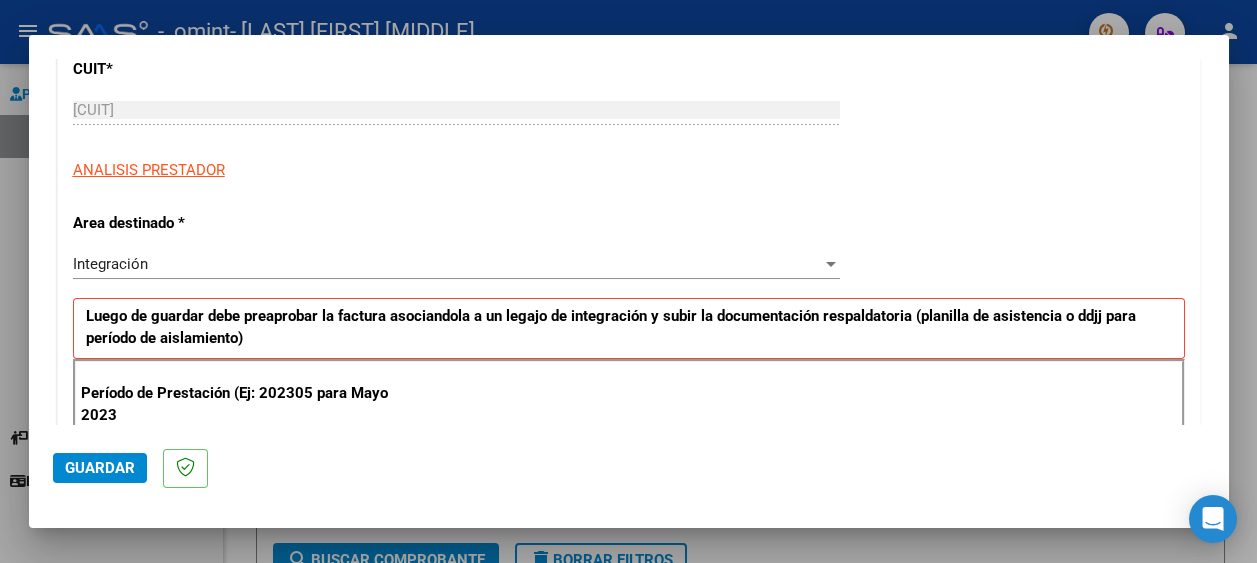 scroll, scrollTop: 300, scrollLeft: 0, axis: vertical 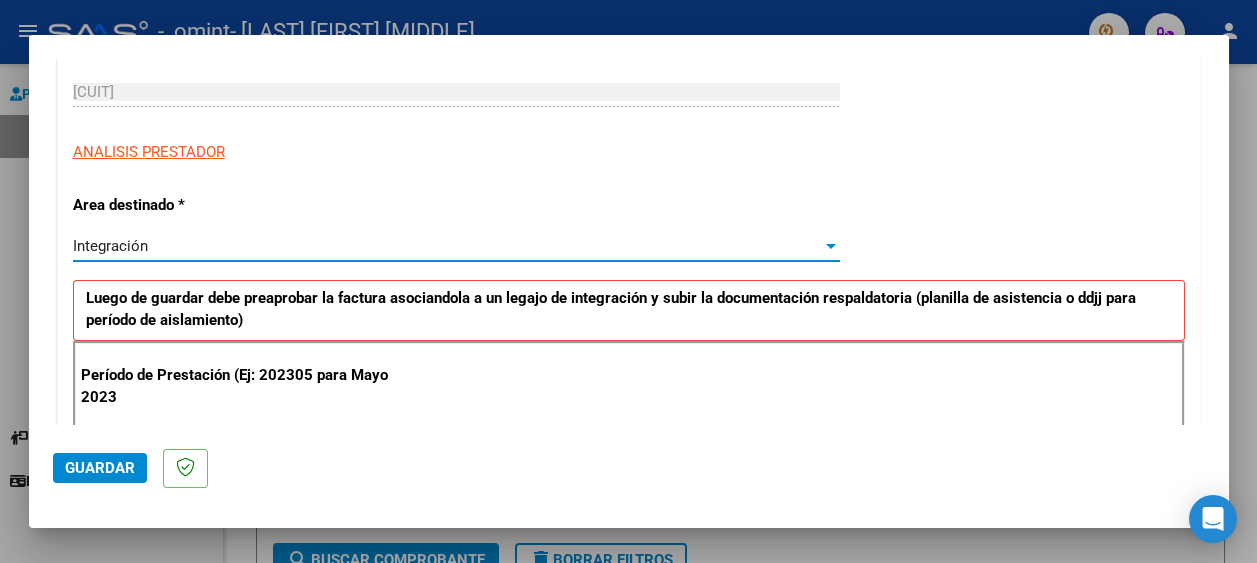 click on "Integración" at bounding box center (447, 246) 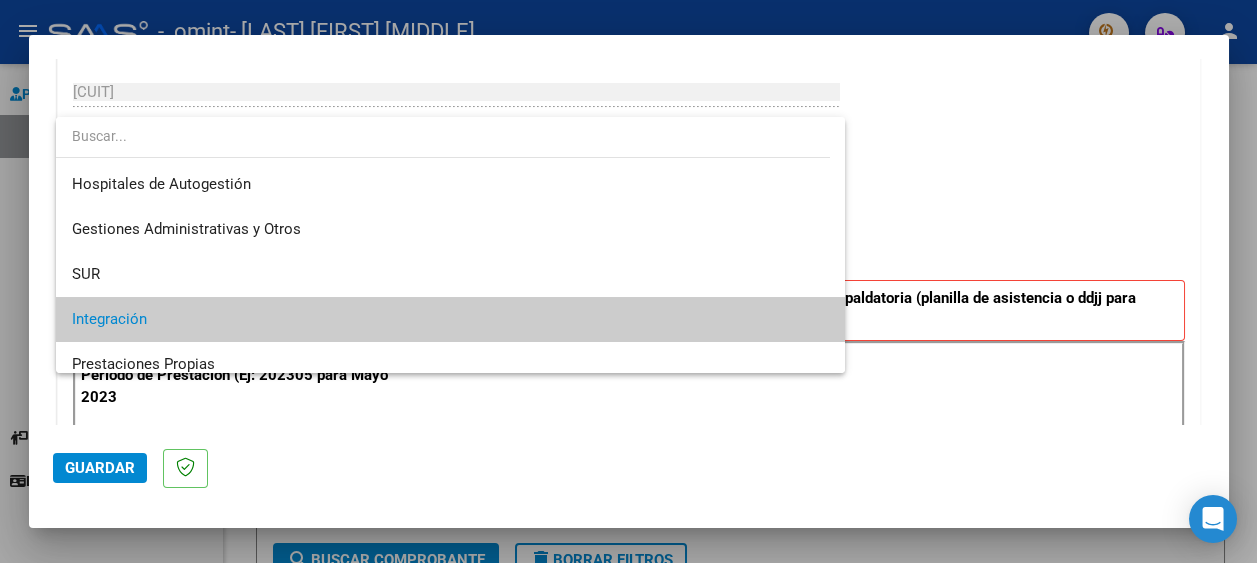 scroll, scrollTop: 74, scrollLeft: 0, axis: vertical 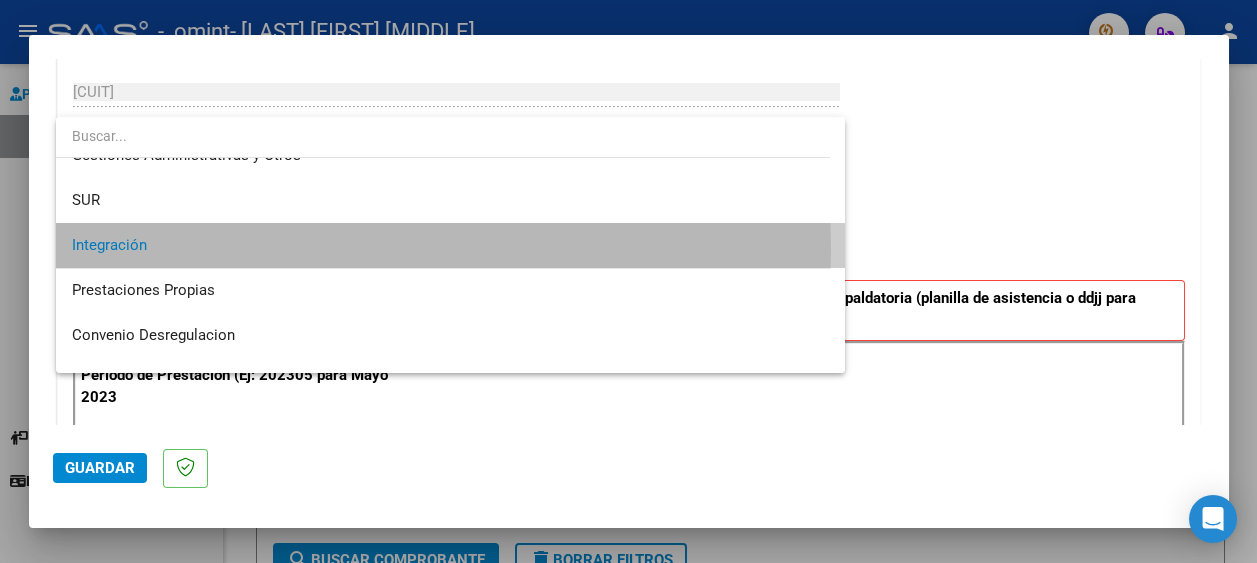 click on "Integración" at bounding box center [450, 245] 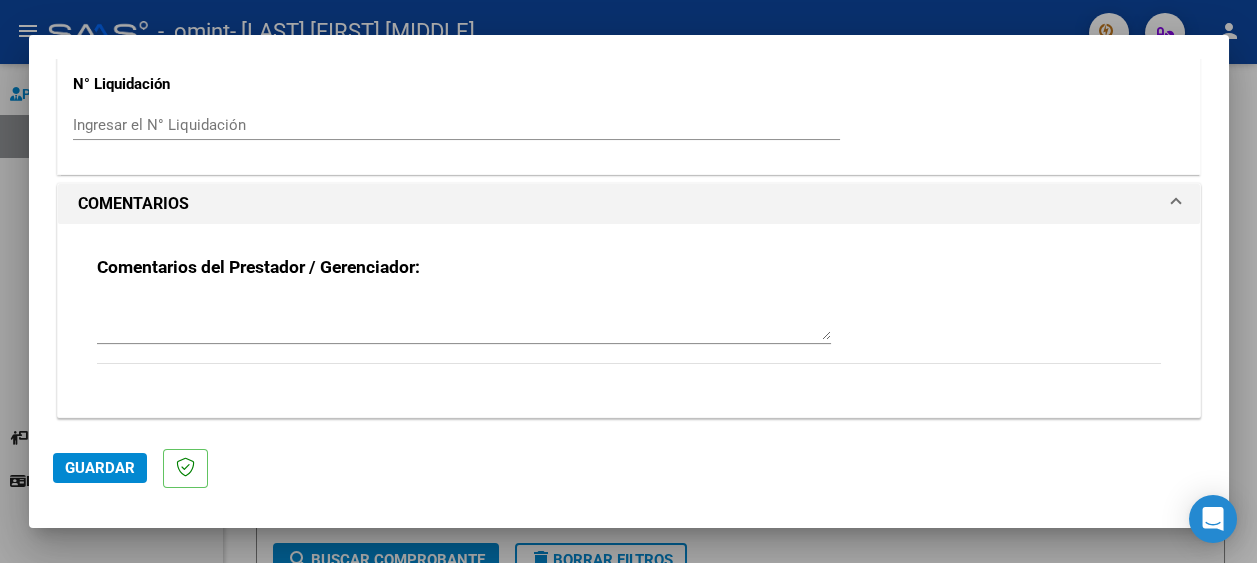 scroll, scrollTop: 1603, scrollLeft: 0, axis: vertical 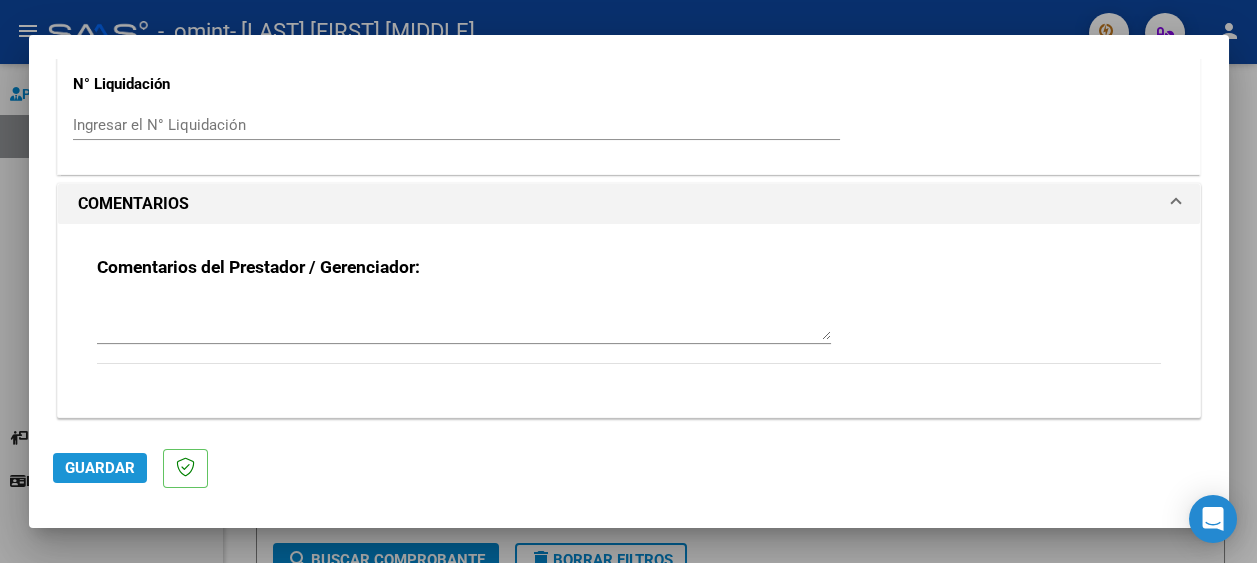 click on "Guardar" 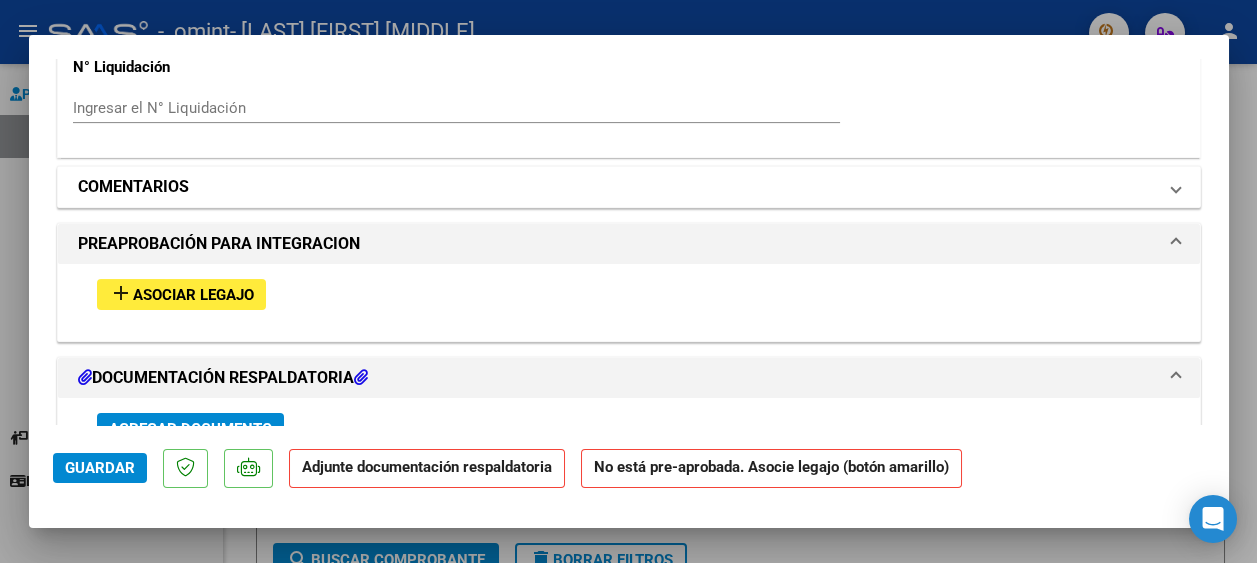scroll, scrollTop: 1600, scrollLeft: 0, axis: vertical 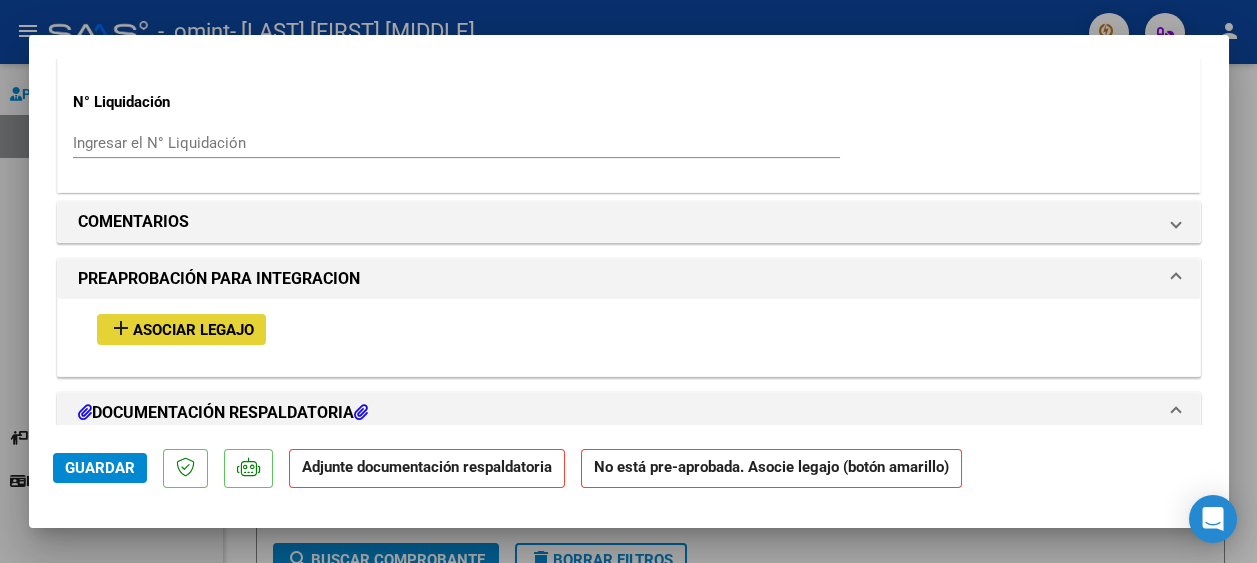 click on "Asociar Legajo" at bounding box center [193, 330] 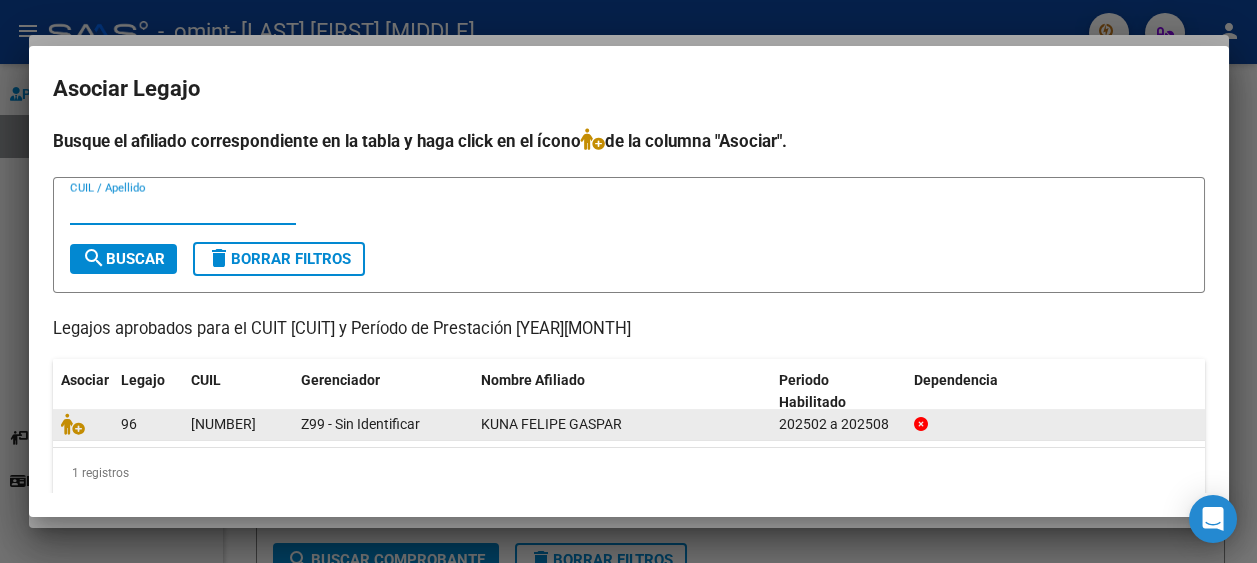 click on "KUNA FELIPE GASPAR" 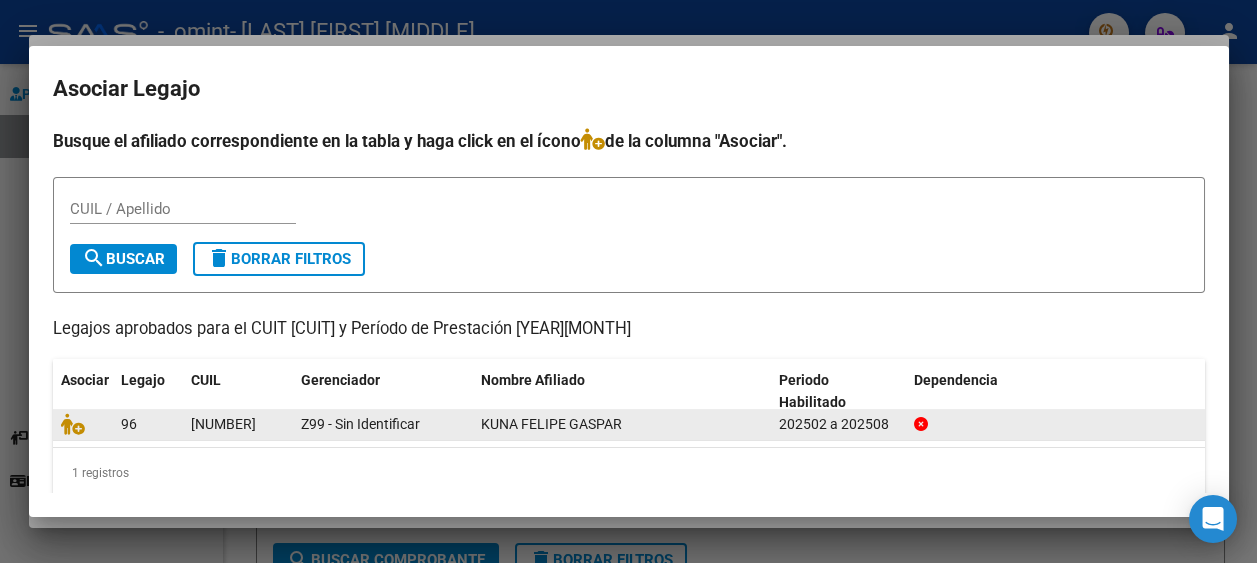 click on "[NUMBER]" 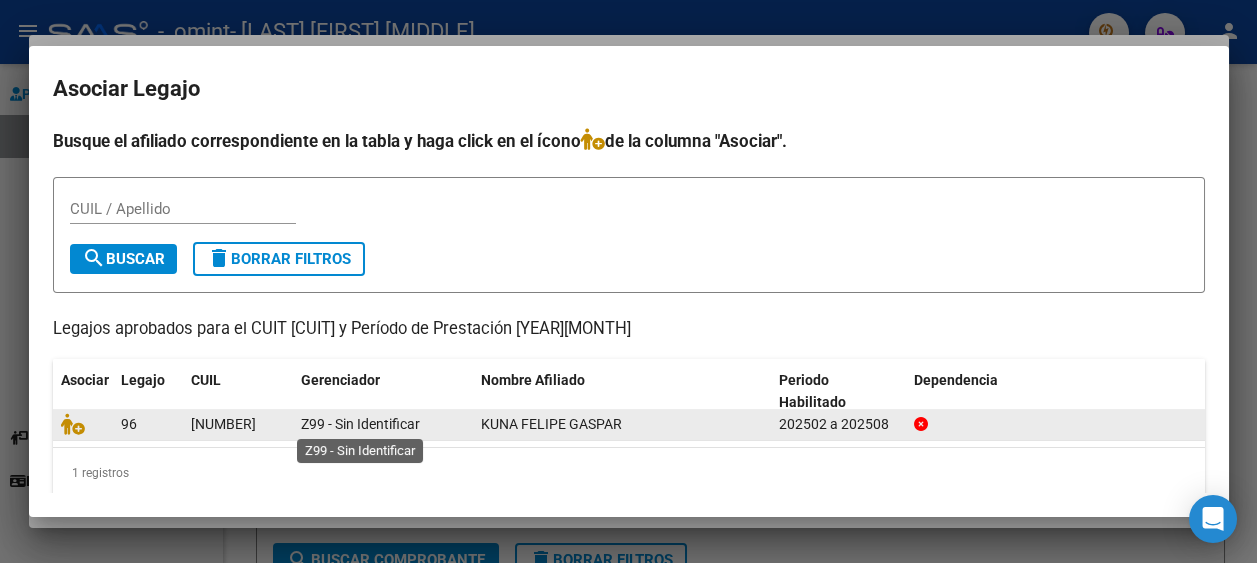 click on "Z99 - Sin Identificar" 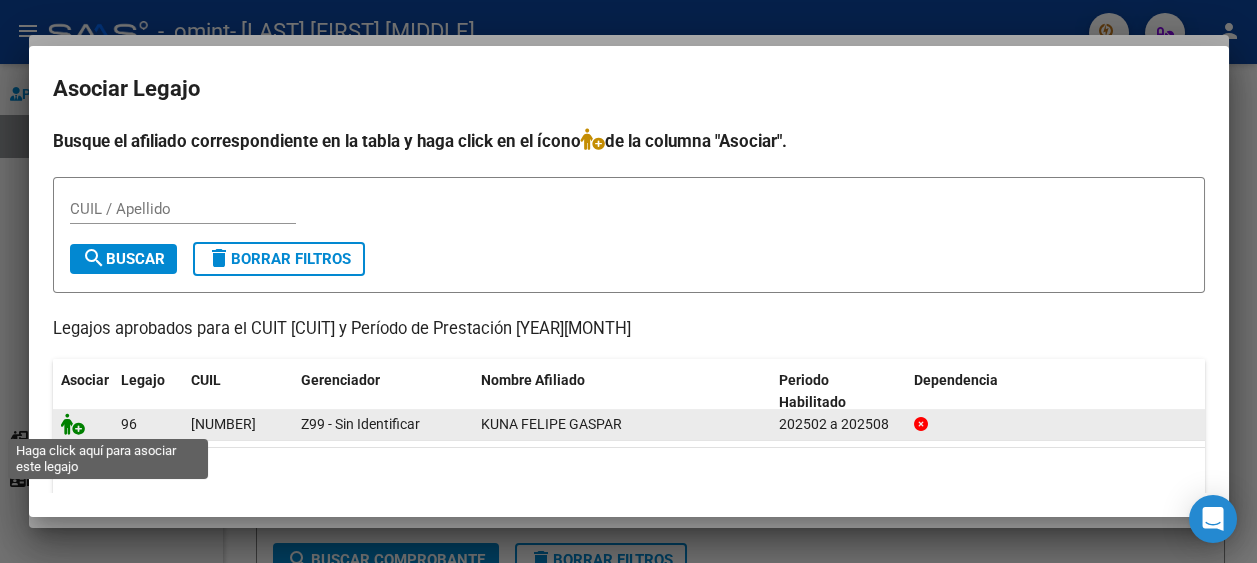click 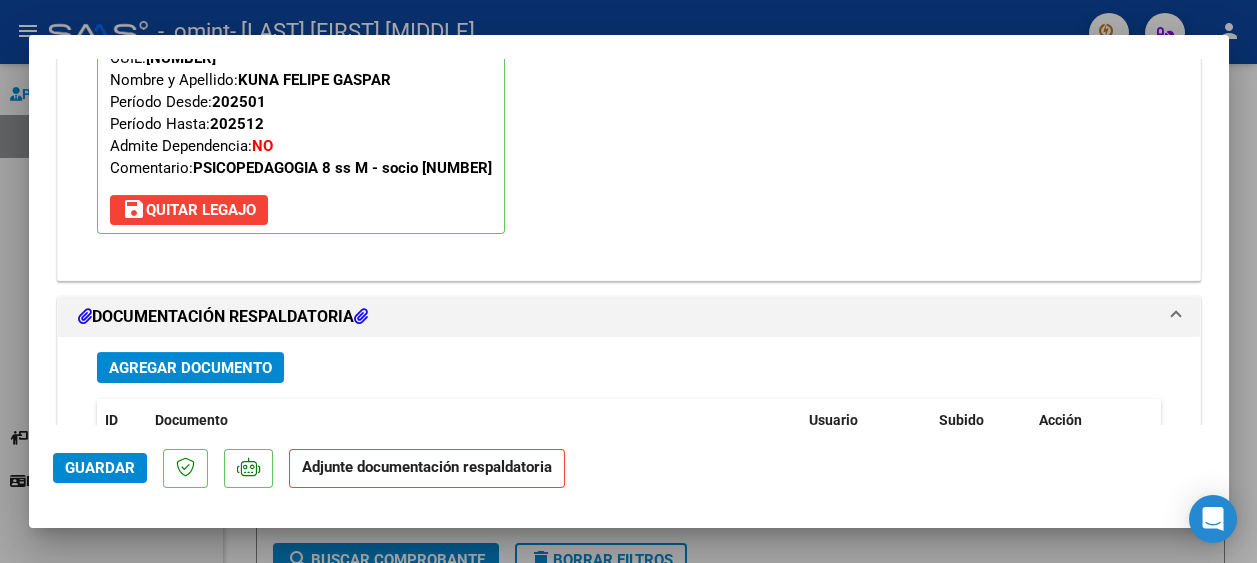 scroll, scrollTop: 2052, scrollLeft: 0, axis: vertical 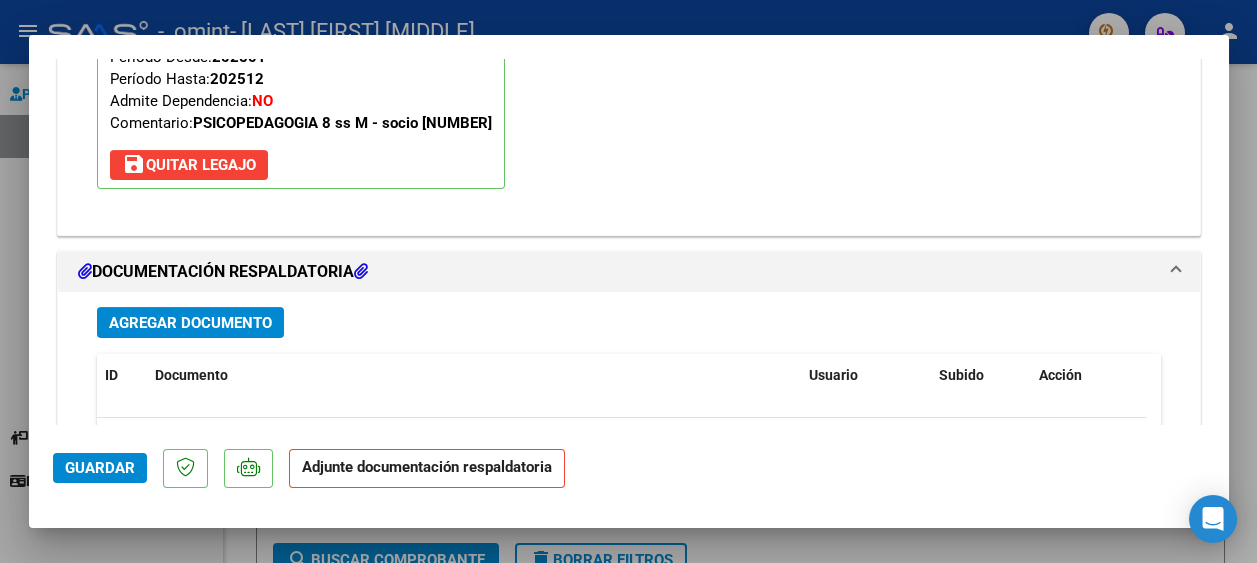 click on "Agregar Documento" at bounding box center (190, 323) 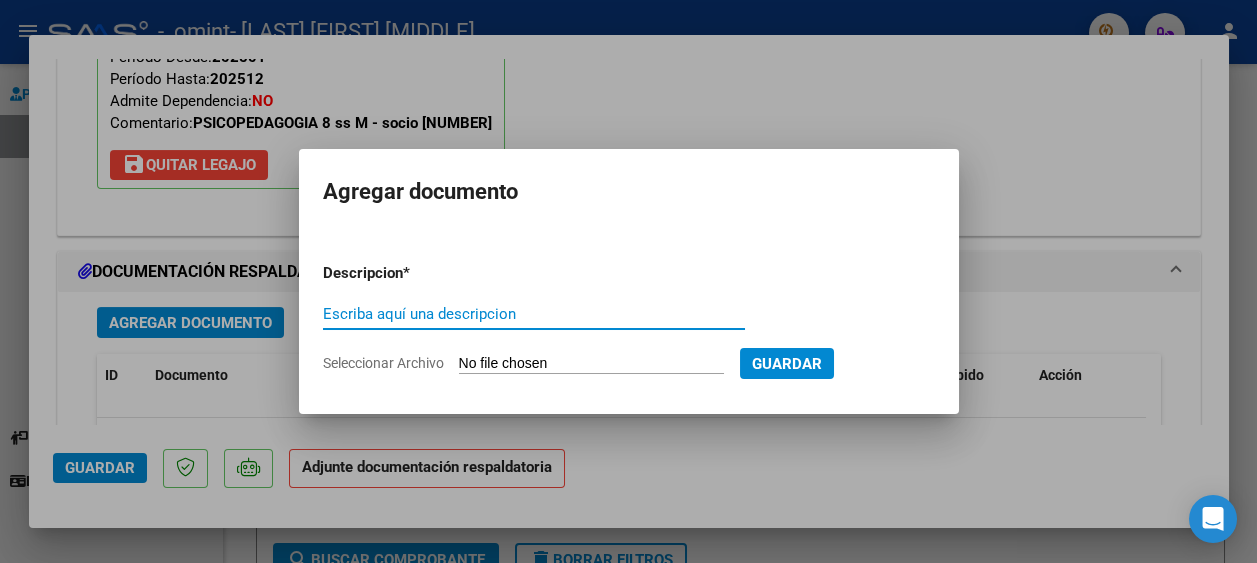 click on "Escriba aquí una descripcion" at bounding box center (534, 314) 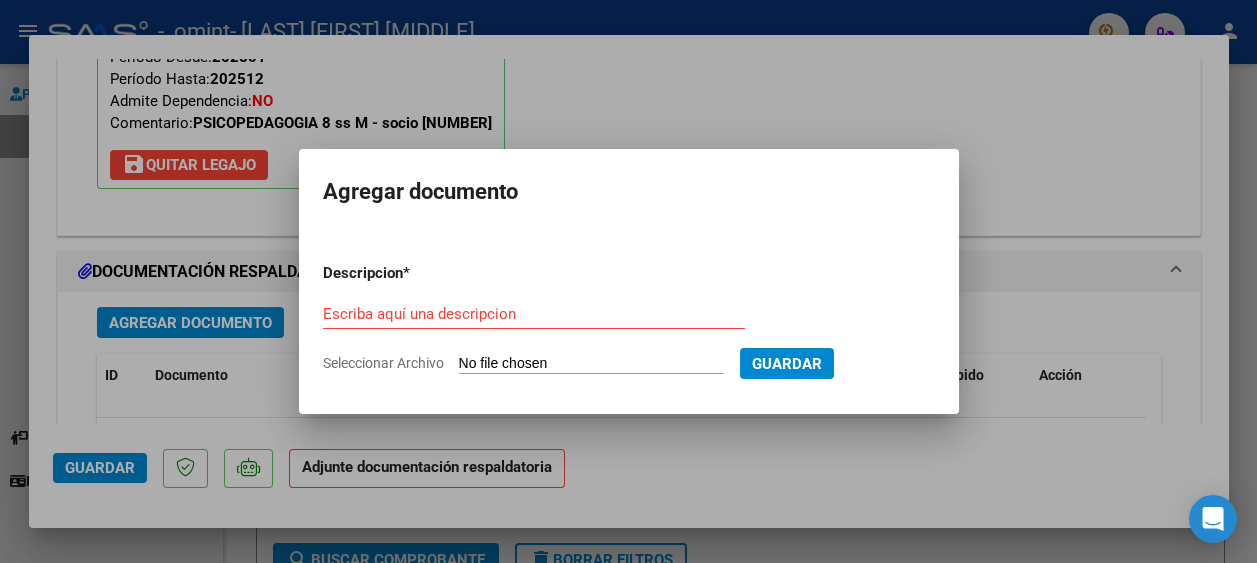 type on "C:\fakepath\[FIRST] [LAST] asistencia [MONTH] [YEAR].pdf" 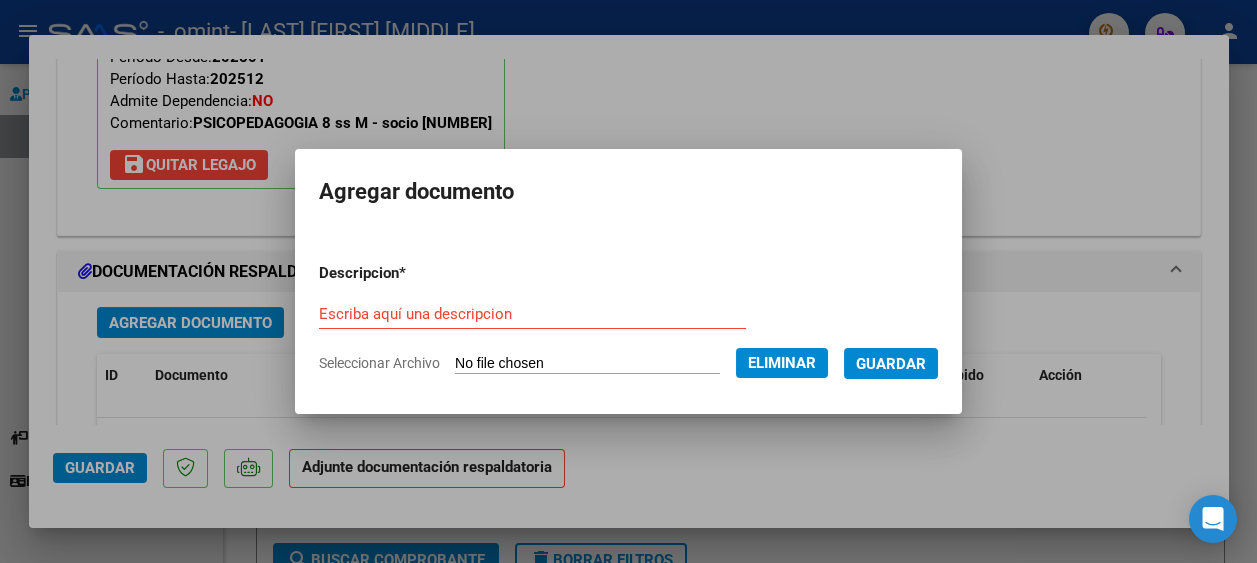 click on "Guardar" at bounding box center (891, 364) 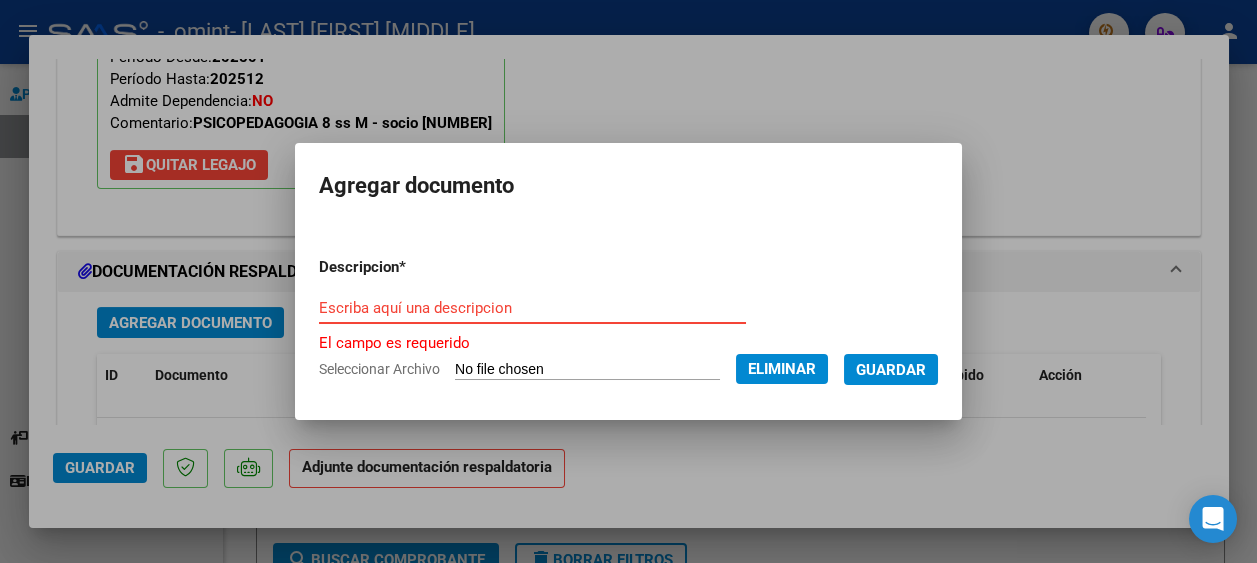 click on "Escriba aquí una descripcion" at bounding box center (532, 308) 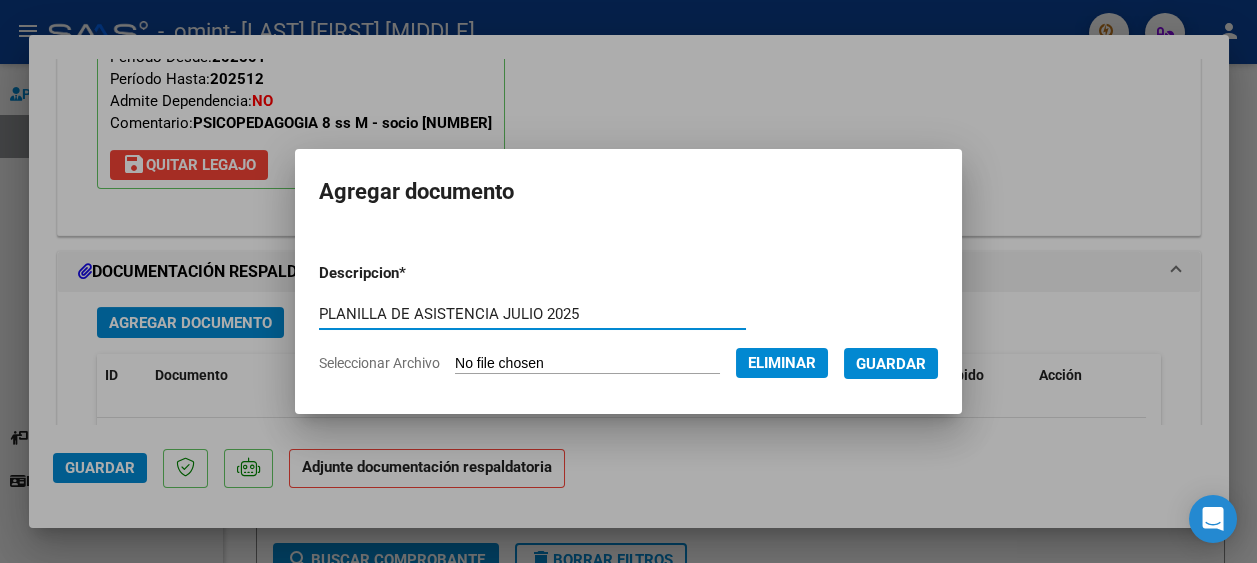 type on "PLANILLA DE ASISTENCIA JULIO 2025" 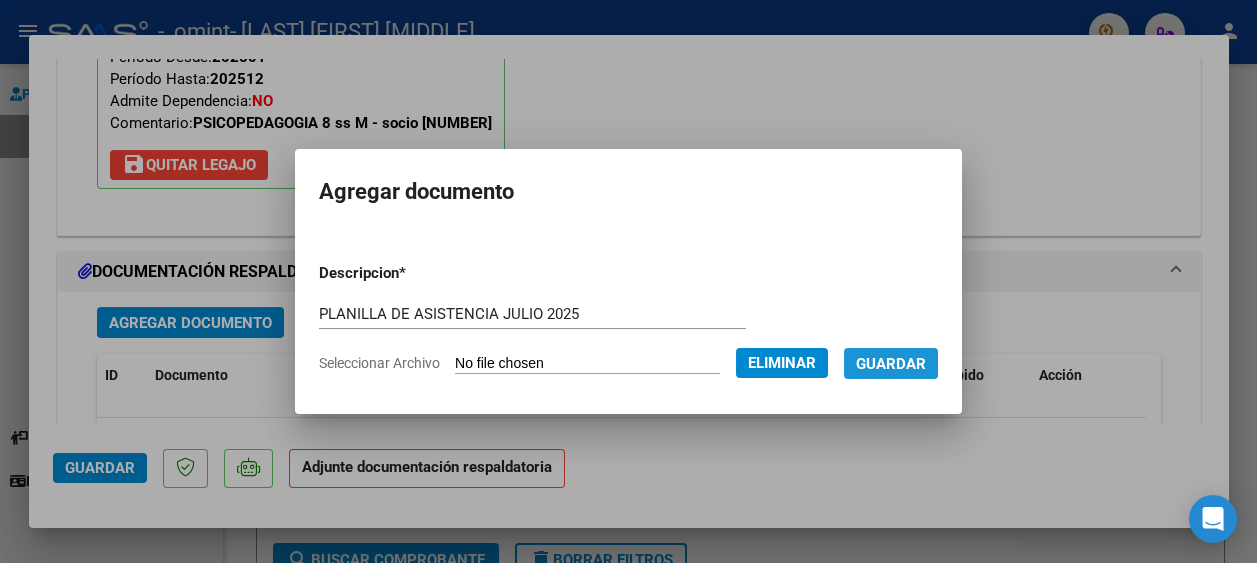 click on "Guardar" at bounding box center [891, 364] 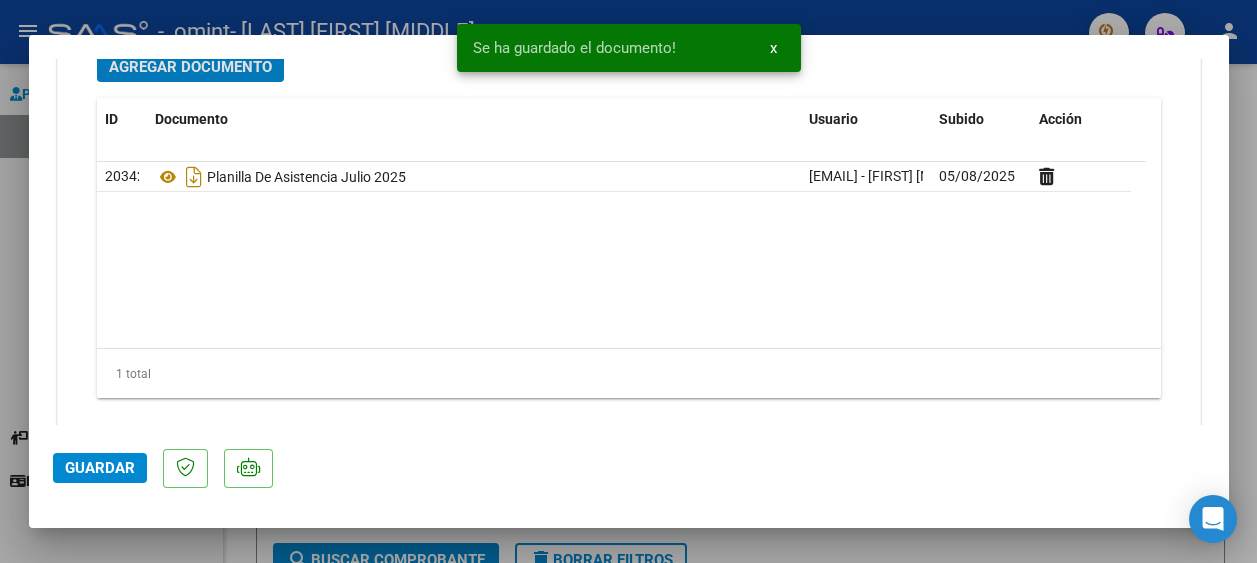 scroll, scrollTop: 2336, scrollLeft: 0, axis: vertical 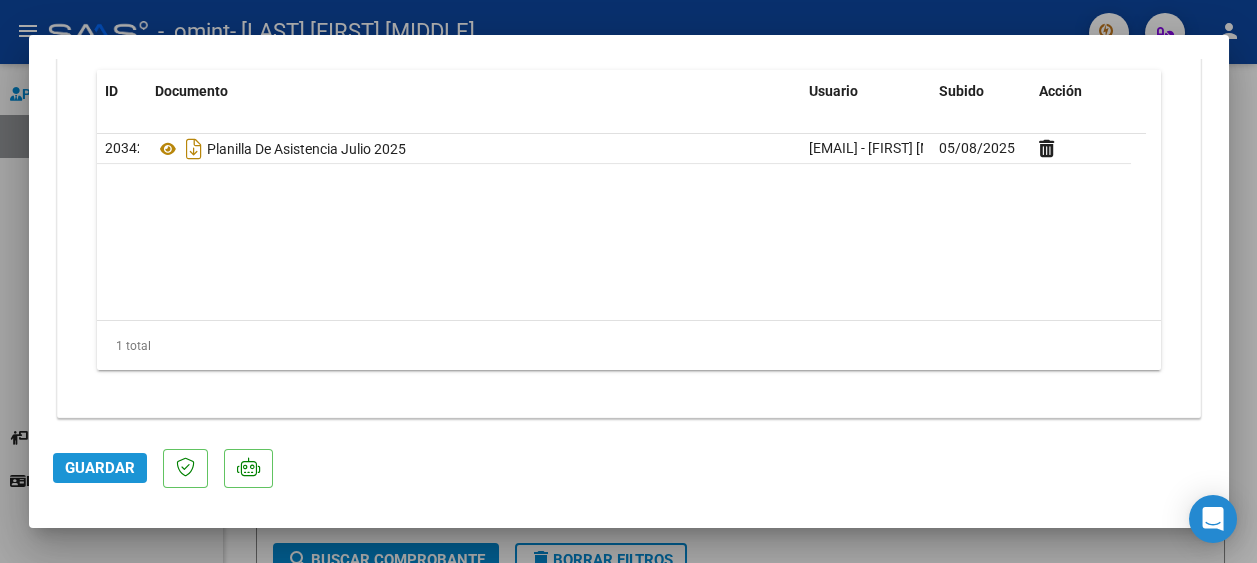 click on "Guardar" 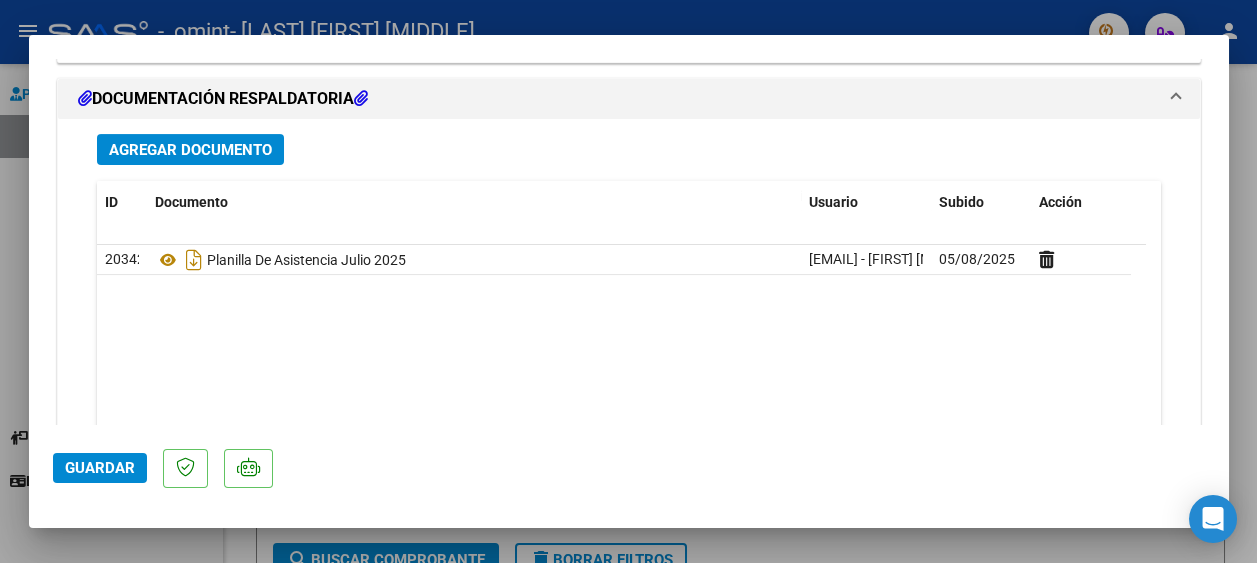 scroll, scrollTop: 2336, scrollLeft: 0, axis: vertical 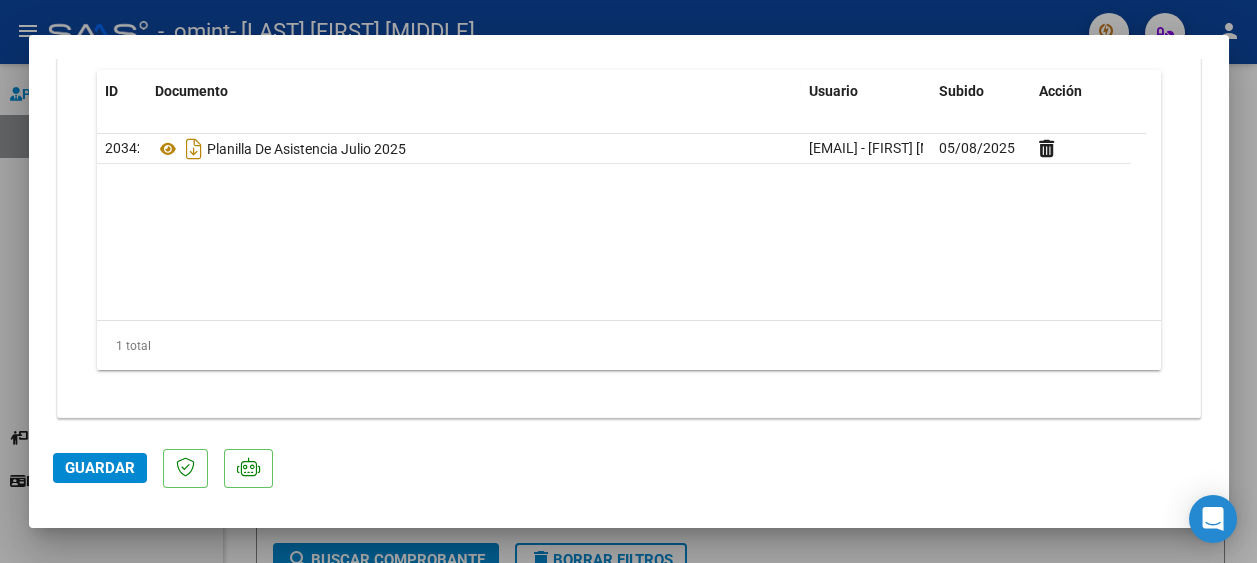 click on "Guardar" 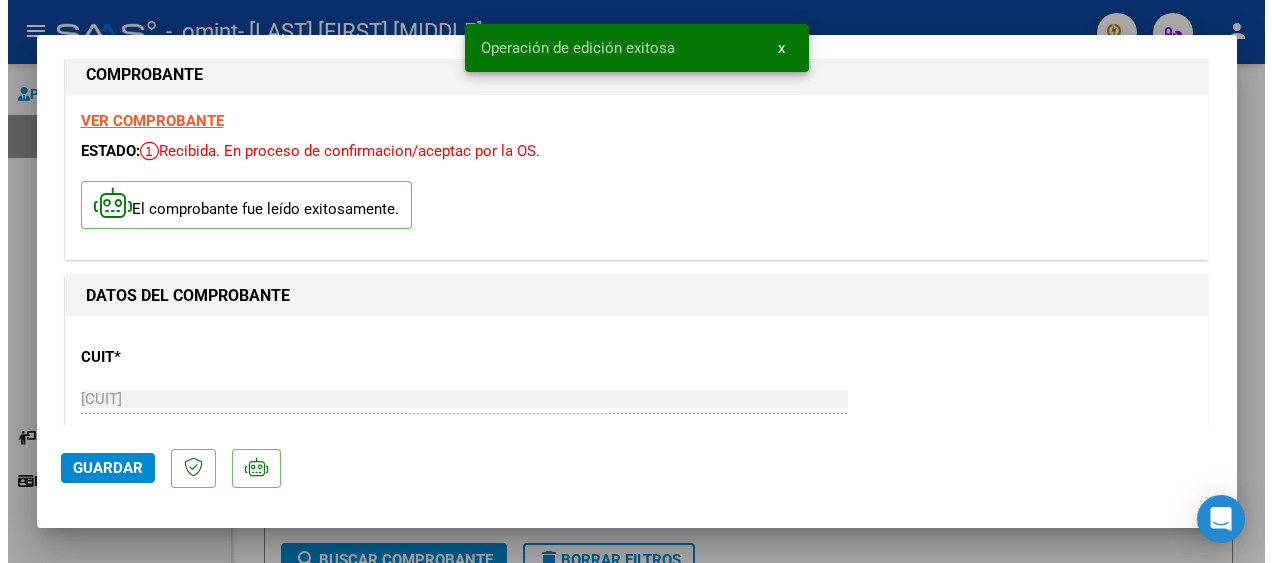 scroll, scrollTop: 0, scrollLeft: 0, axis: both 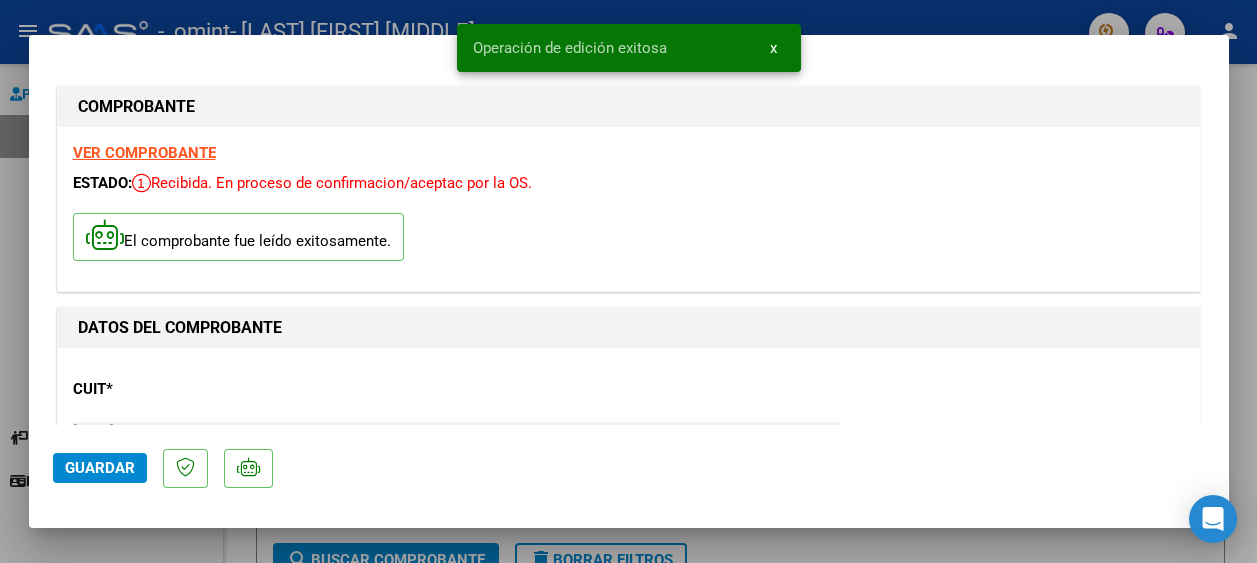 click at bounding box center [628, 281] 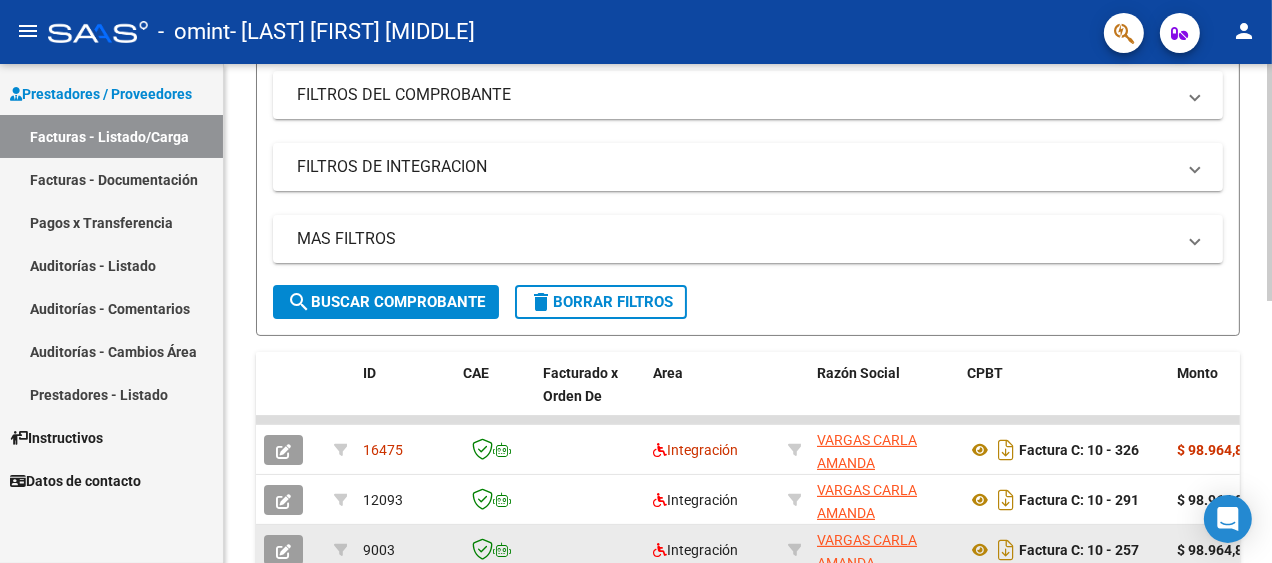 scroll, scrollTop: 554, scrollLeft: 0, axis: vertical 